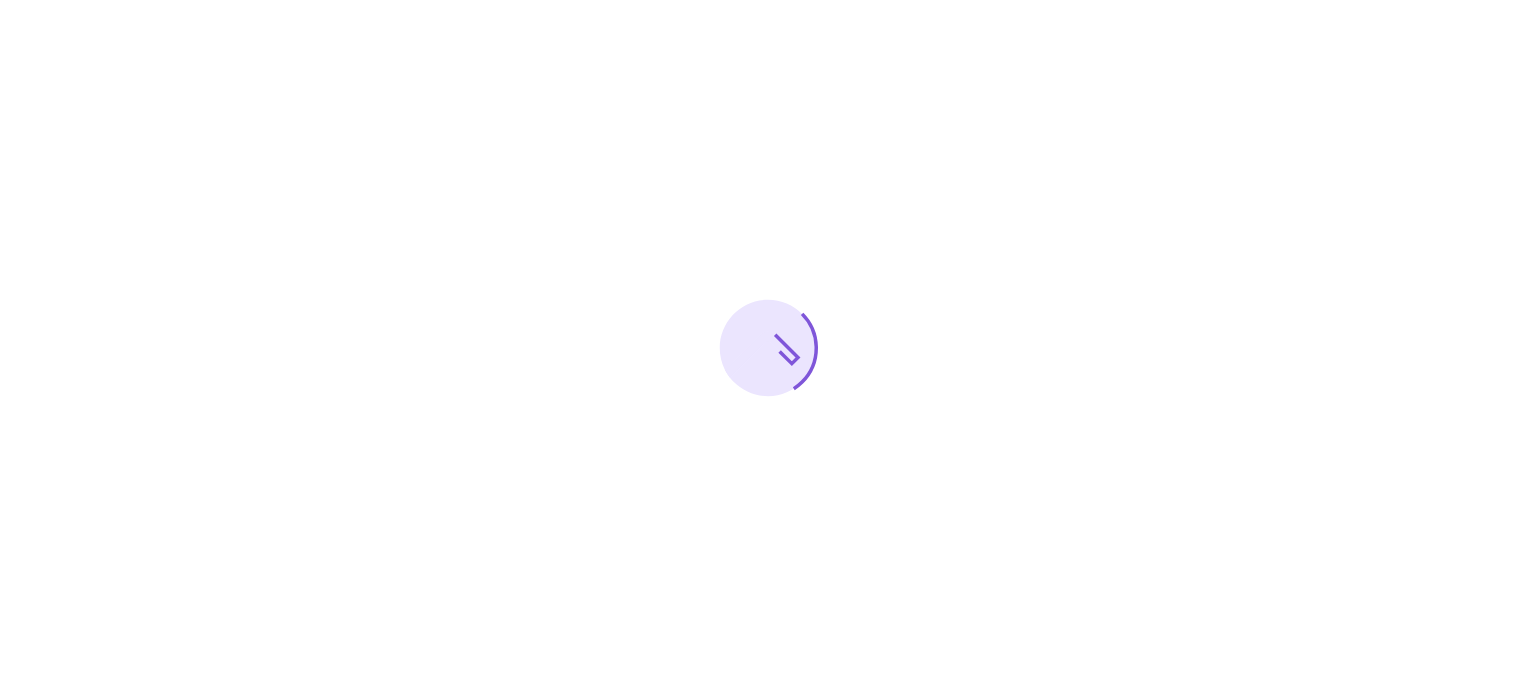 scroll, scrollTop: 0, scrollLeft: 0, axis: both 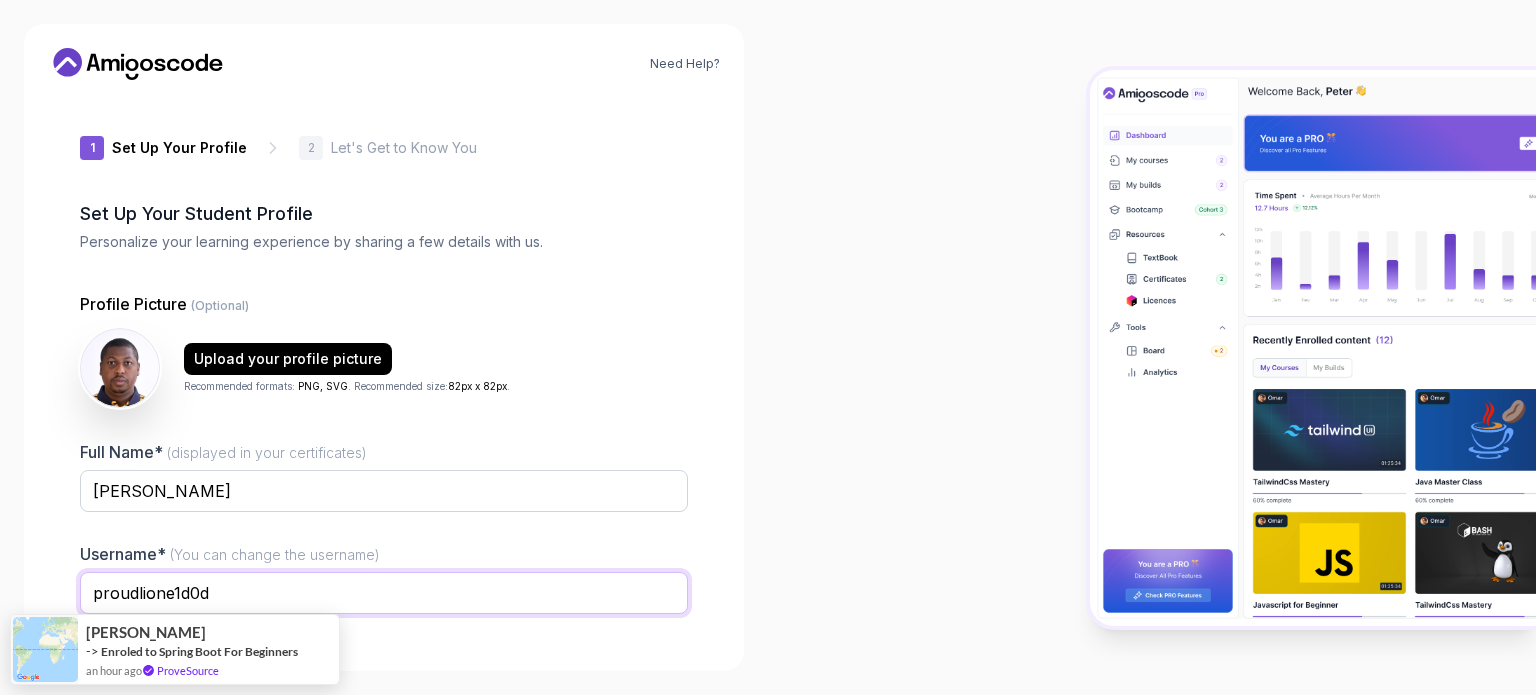 click on "proudlione1d0d" at bounding box center (384, 593) 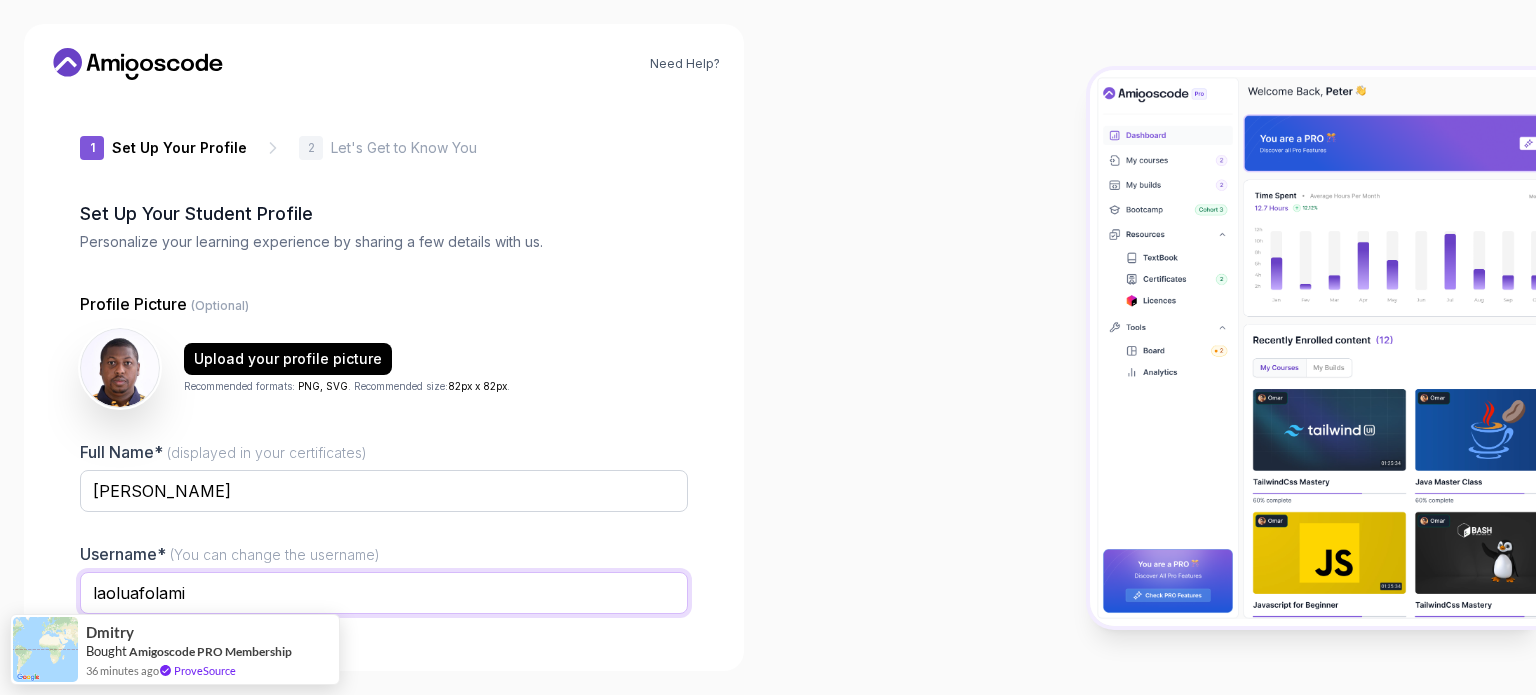 type on "laoluafolami" 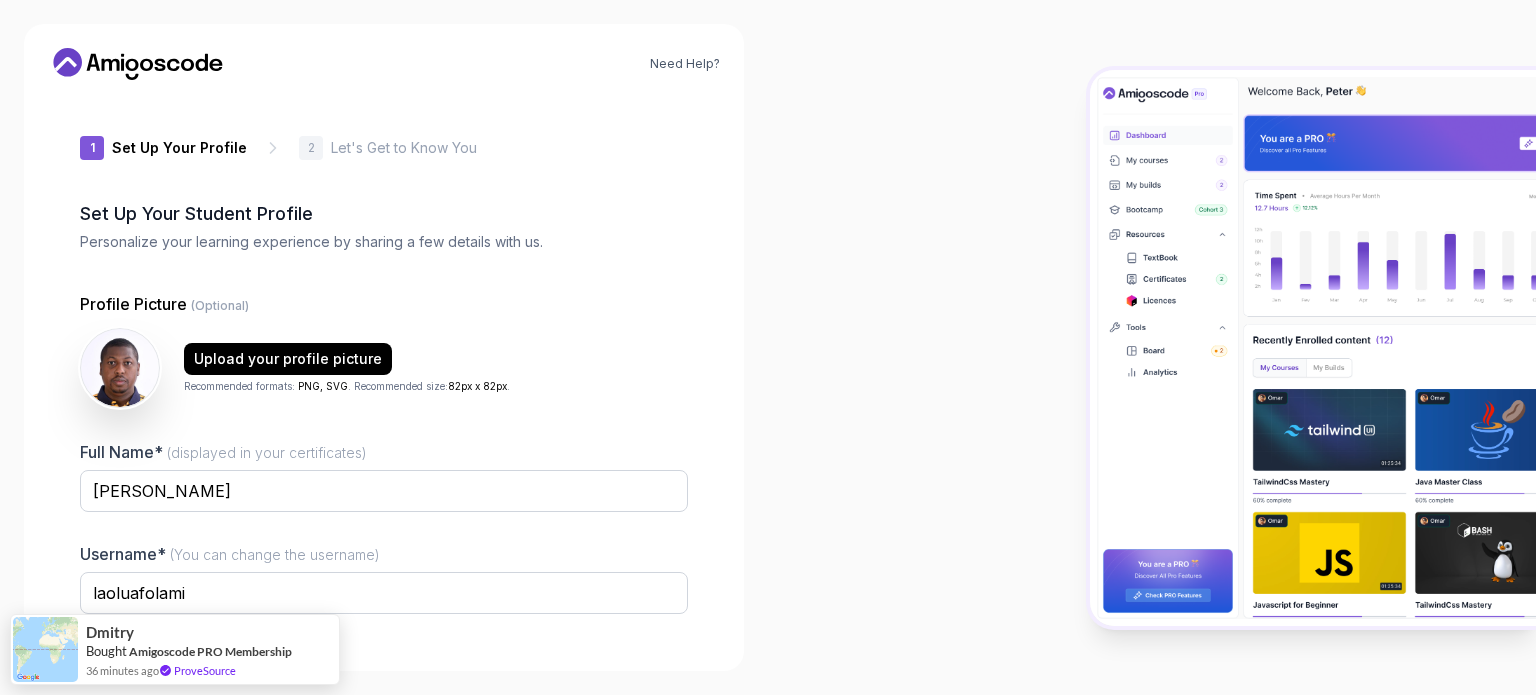 click at bounding box center [1152, 347] 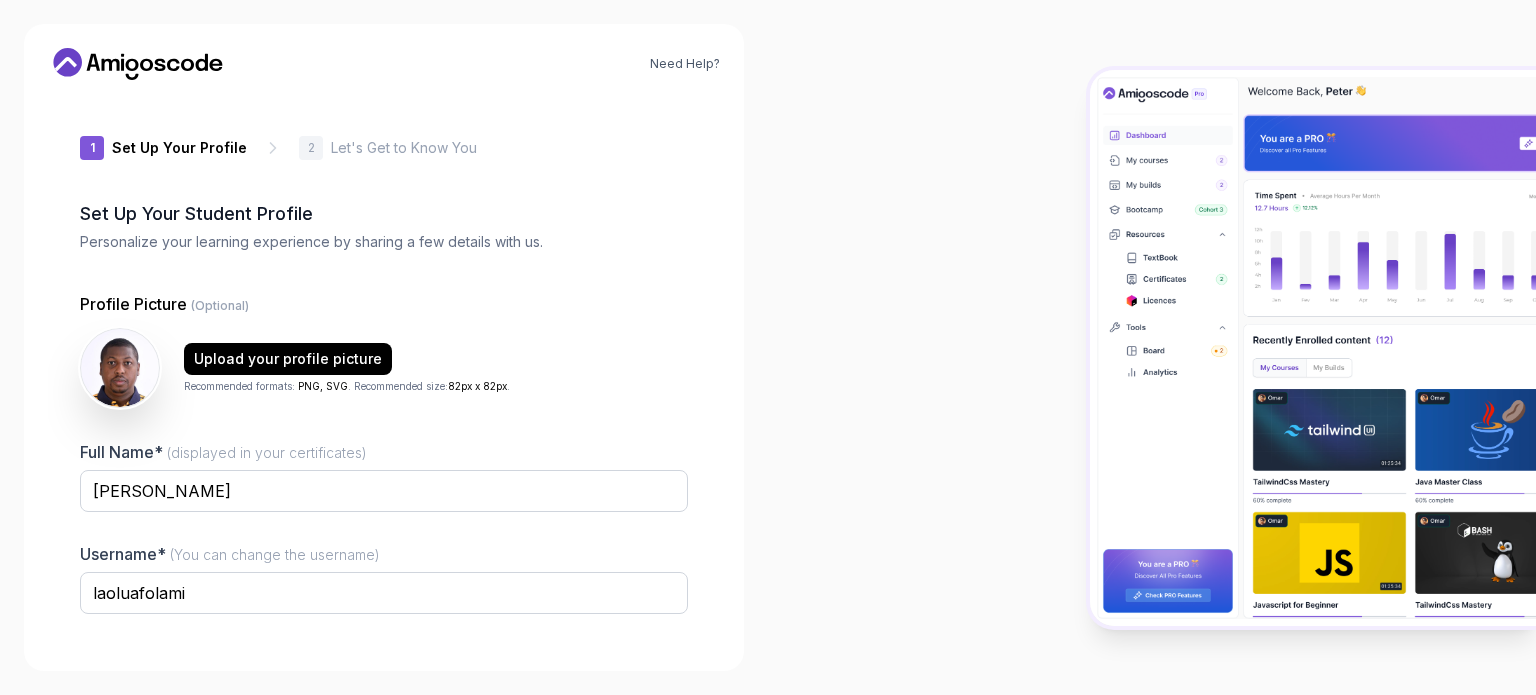 scroll, scrollTop: 138, scrollLeft: 0, axis: vertical 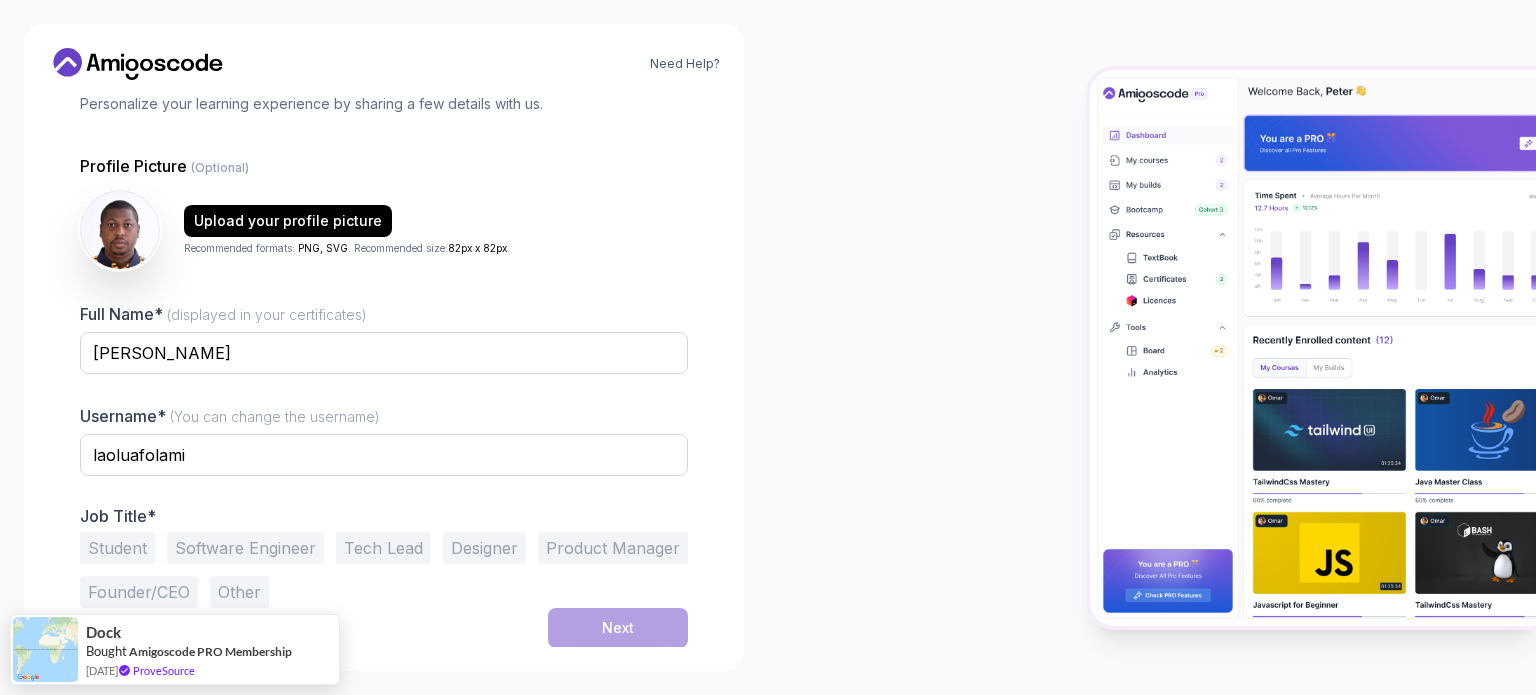 click on "Other" at bounding box center (239, 592) 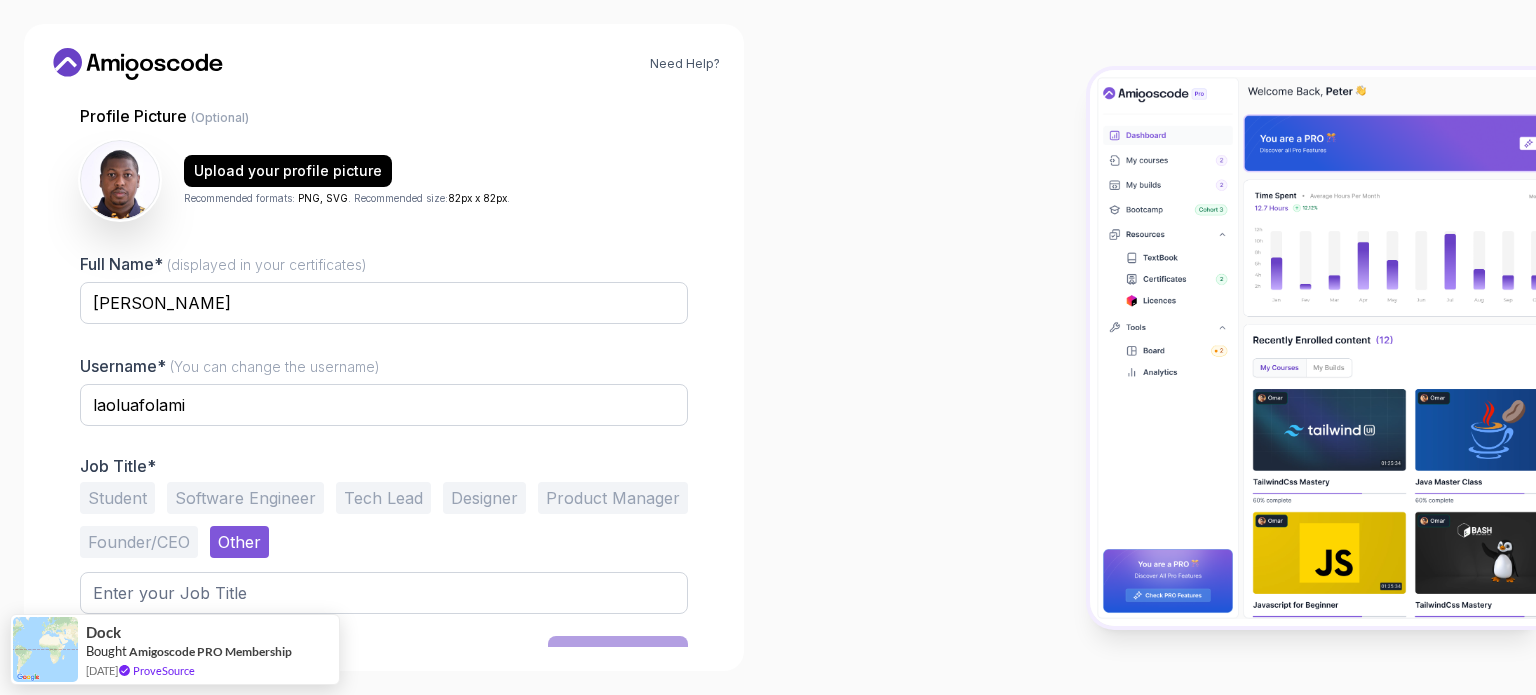scroll, scrollTop: 216, scrollLeft: 0, axis: vertical 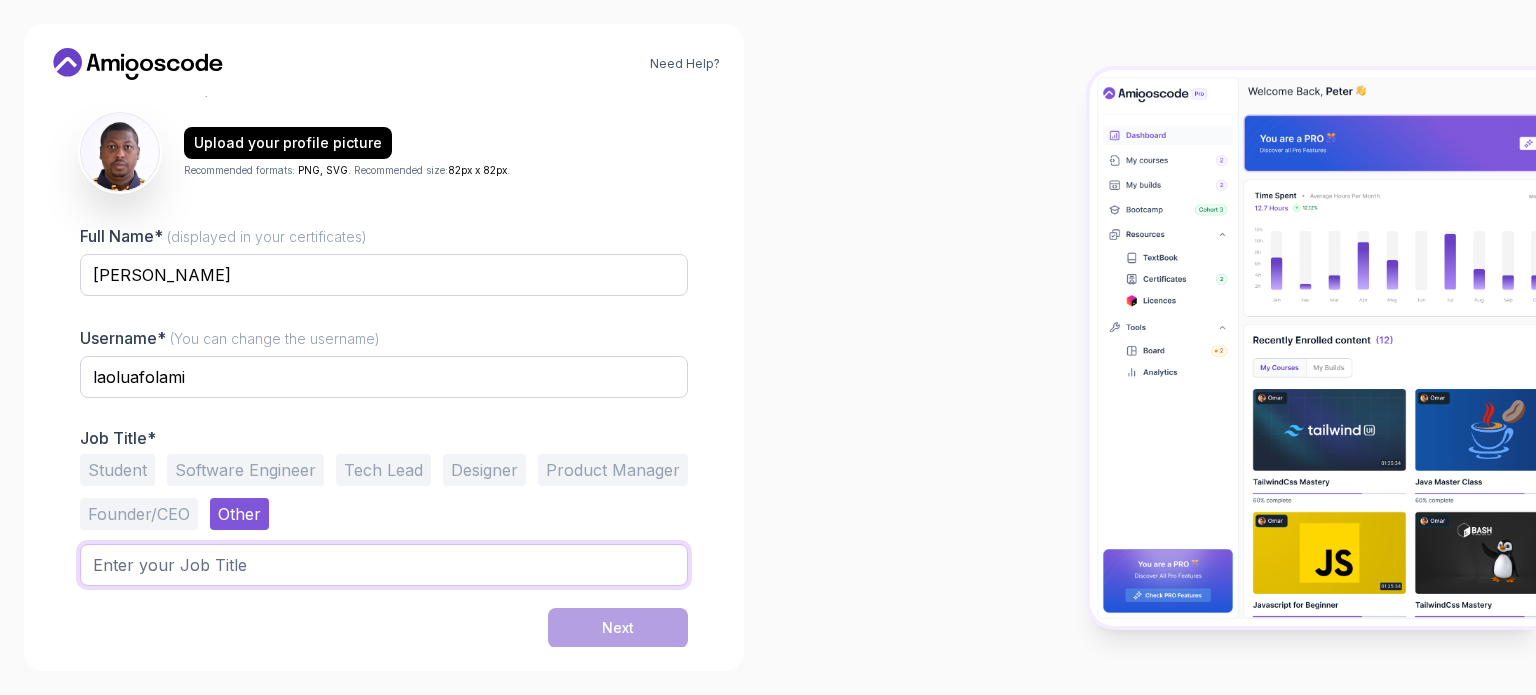 click at bounding box center (384, 565) 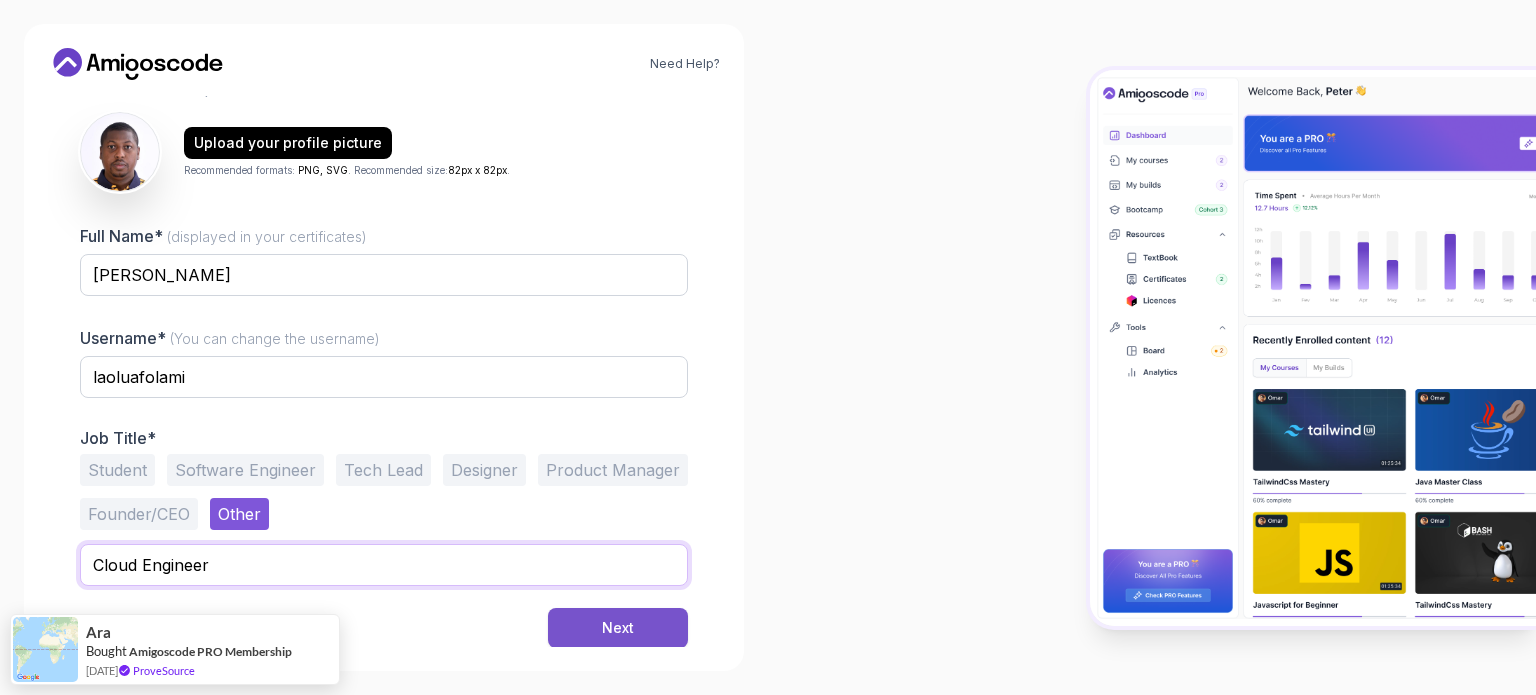 type on "Cloud Engineer" 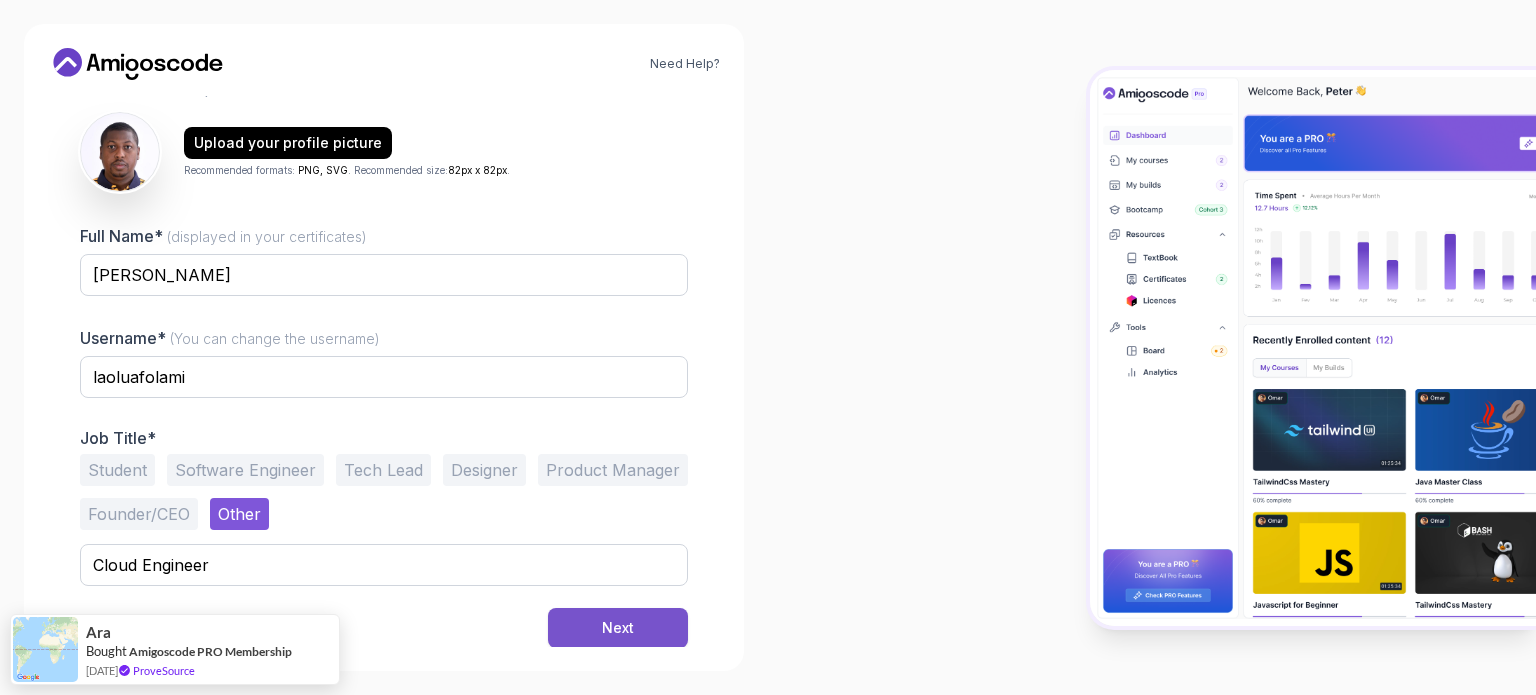 click on "Next" at bounding box center (618, 628) 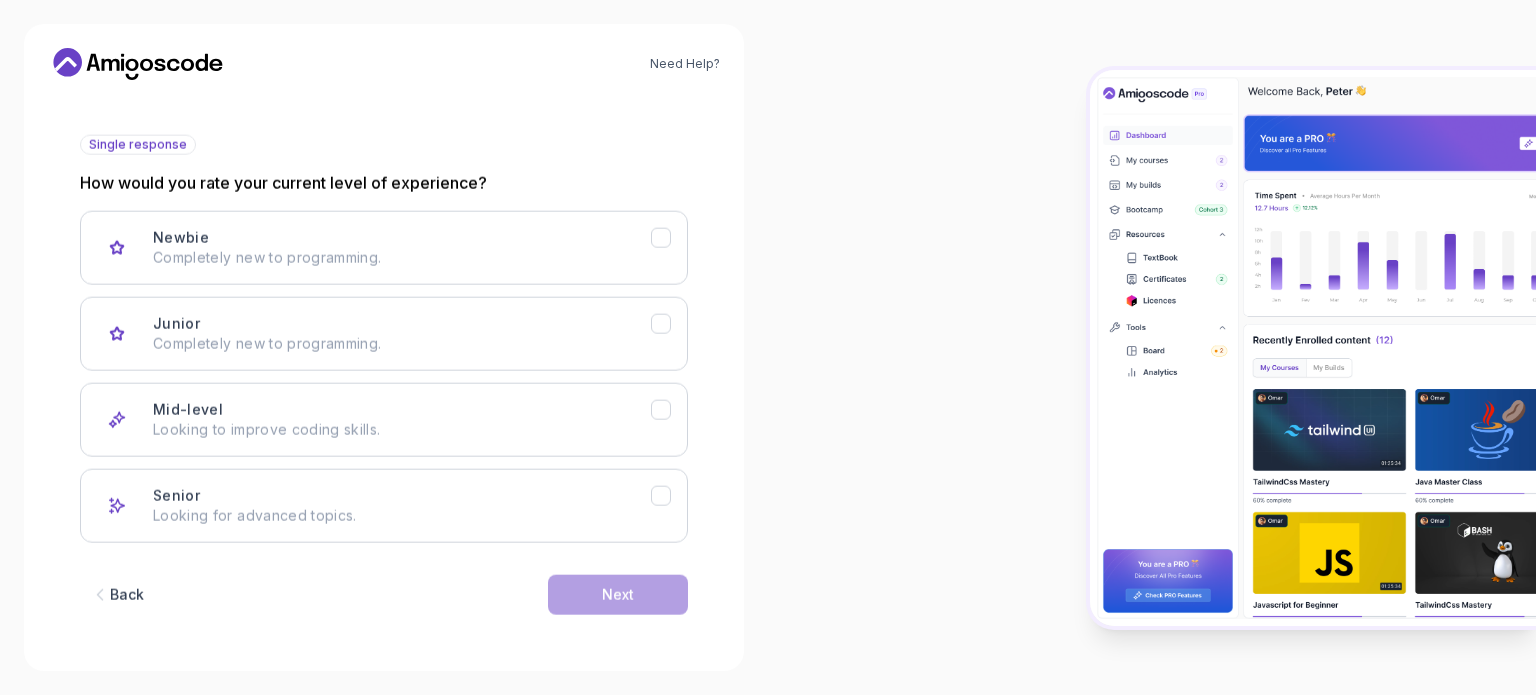 scroll, scrollTop: 200, scrollLeft: 0, axis: vertical 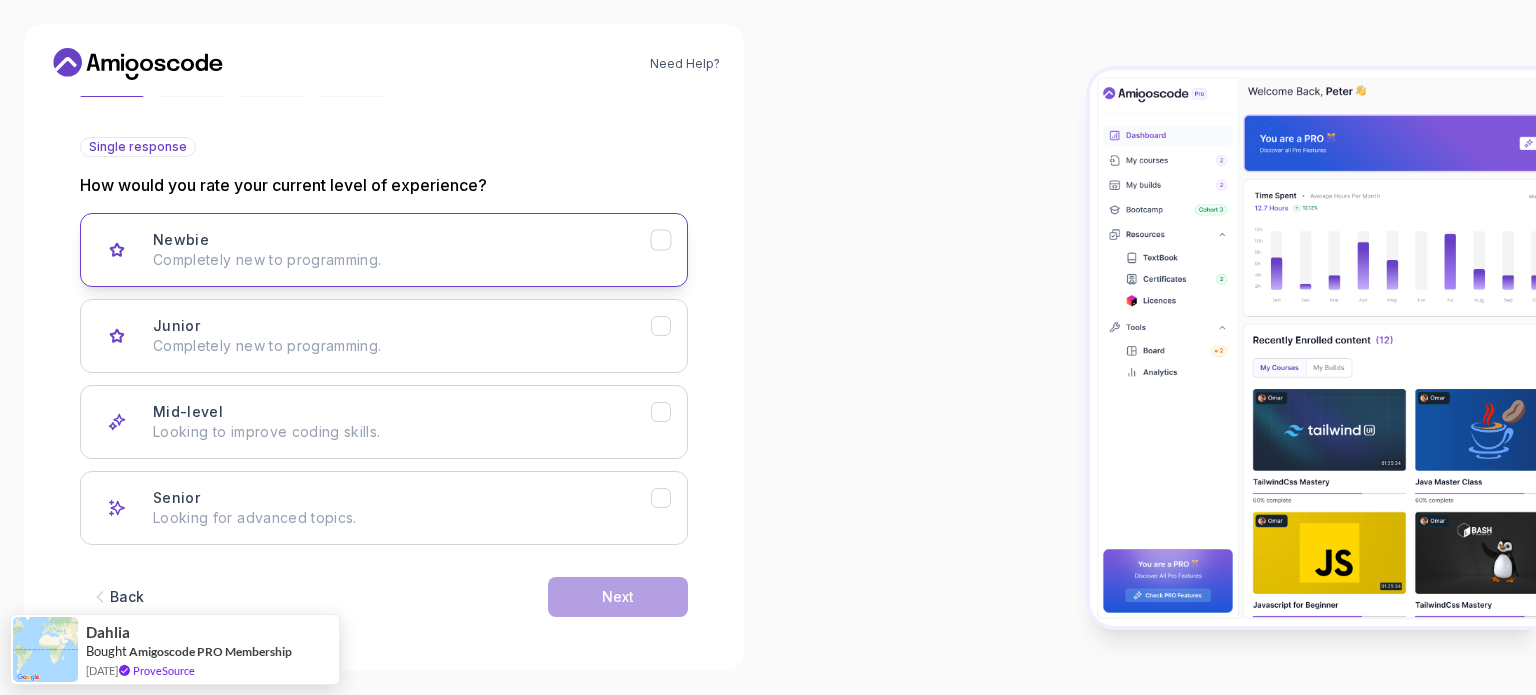 click on "Newbie Completely new to programming." at bounding box center (402, 250) 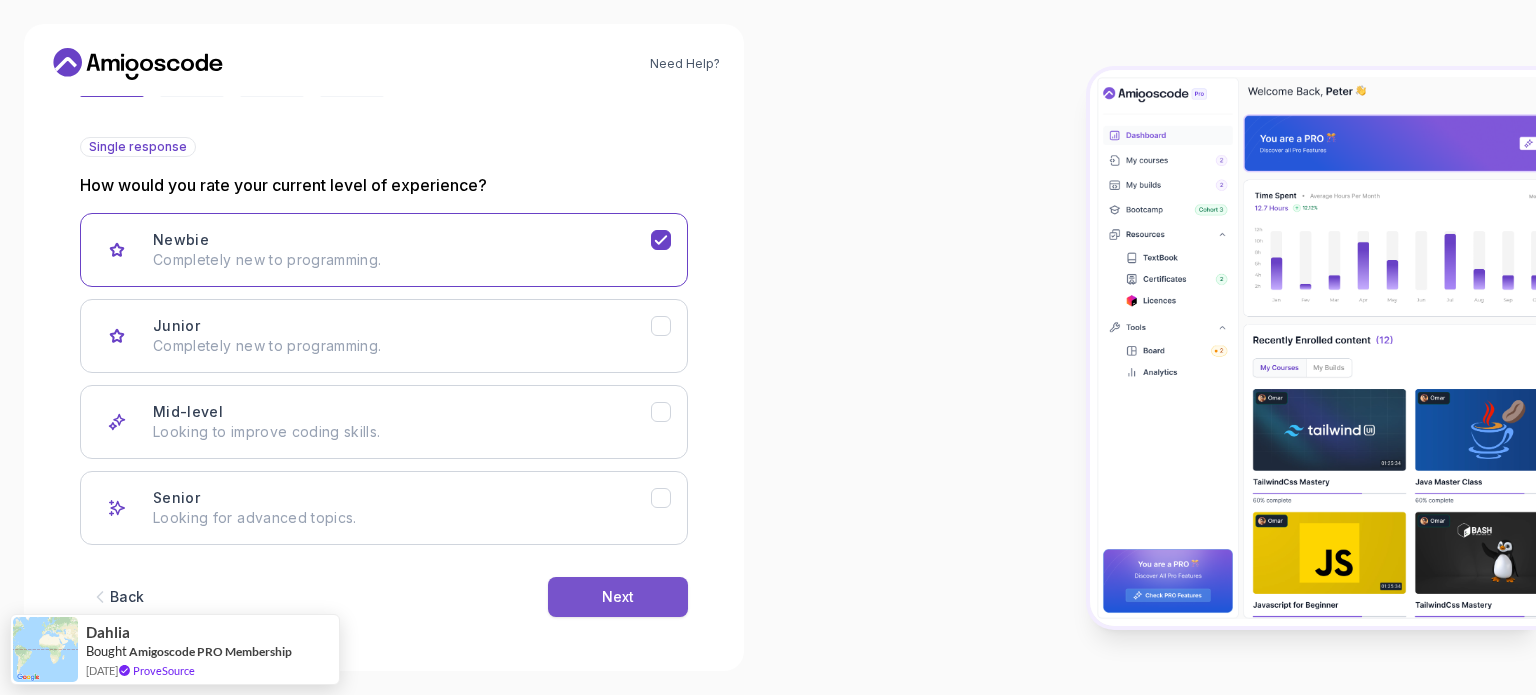 click on "Next" at bounding box center [618, 597] 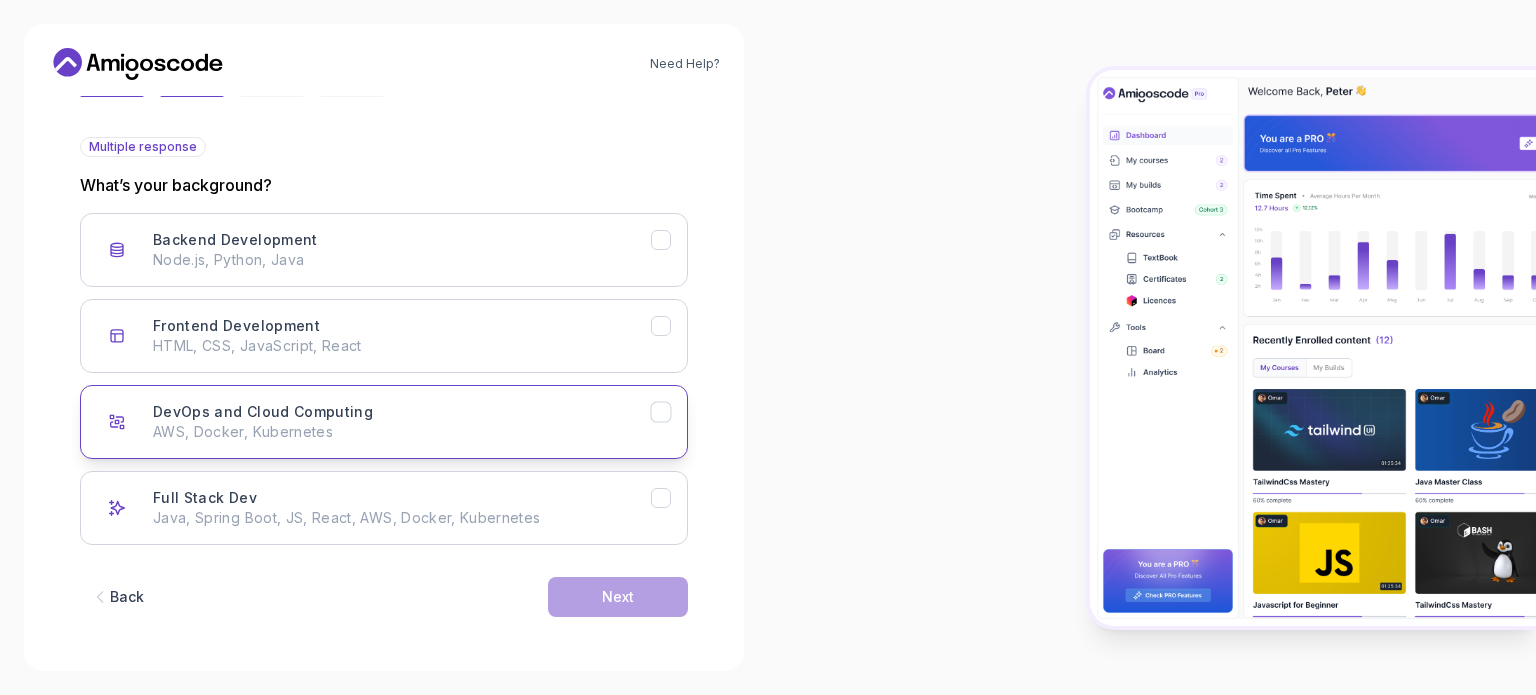 click on "AWS, Docker, Kubernetes" at bounding box center [402, 432] 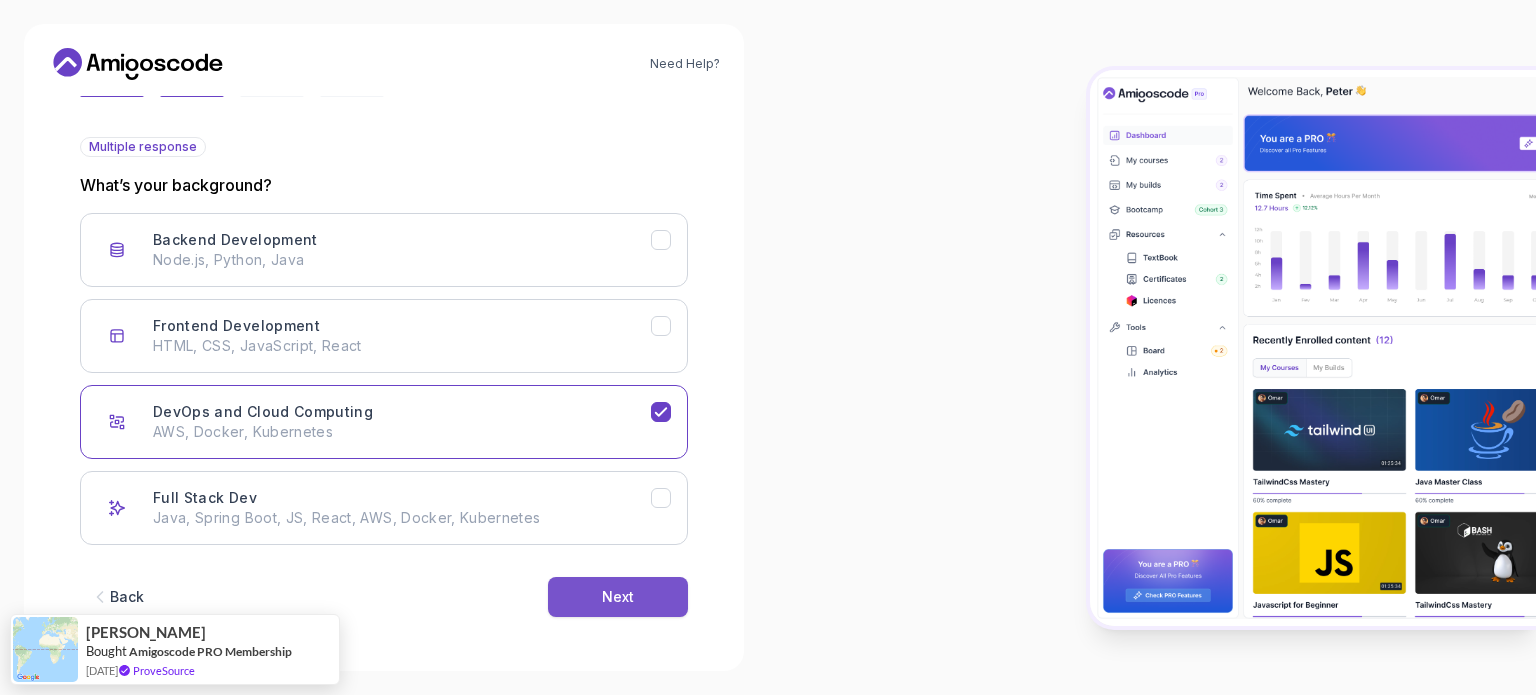 click on "Next" at bounding box center (618, 597) 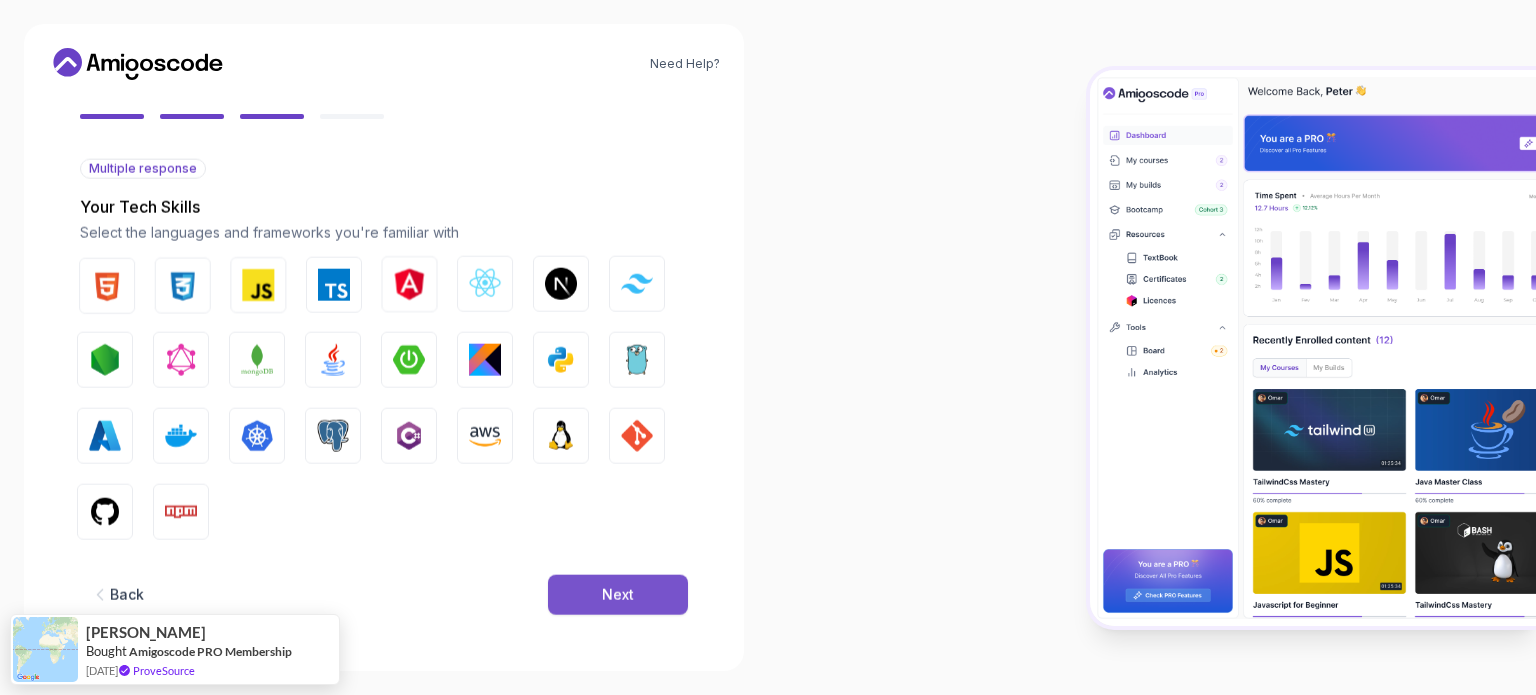 scroll, scrollTop: 177, scrollLeft: 0, axis: vertical 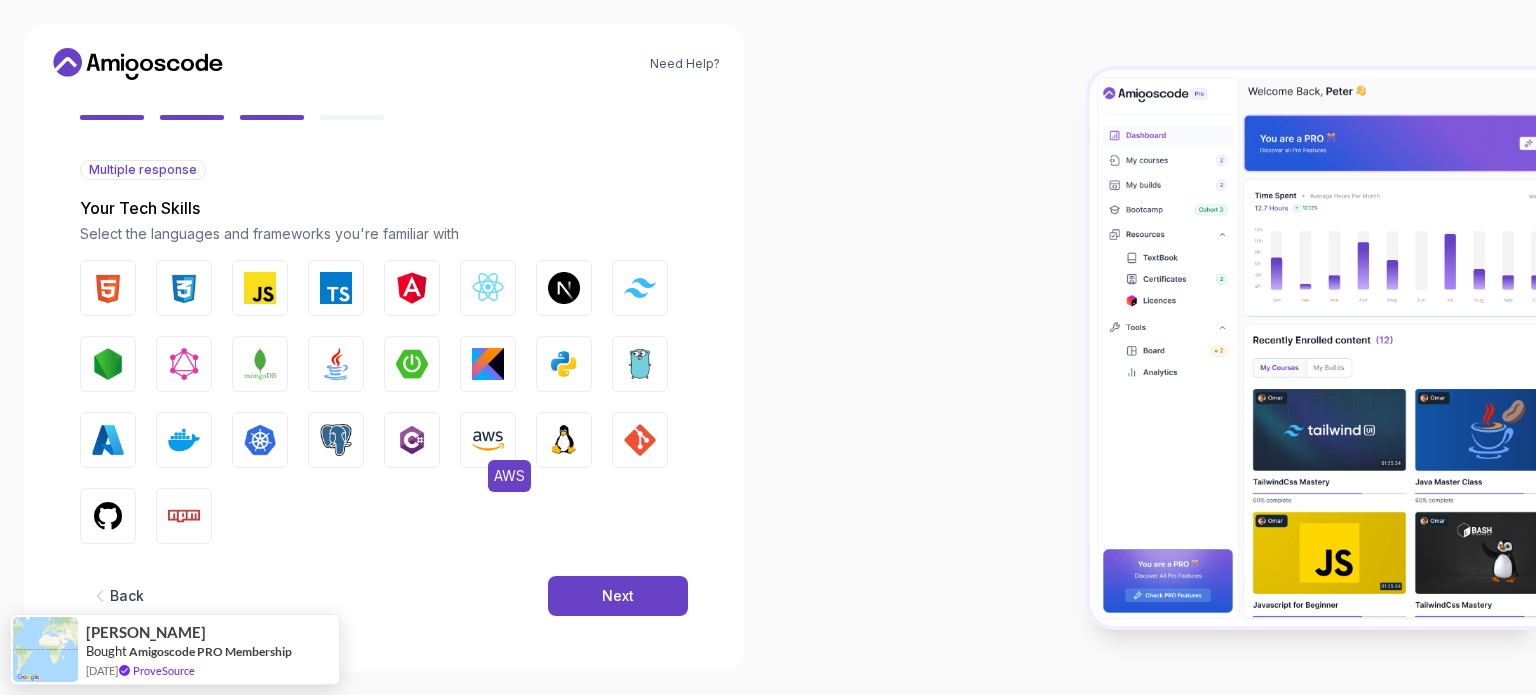 click at bounding box center [488, 440] 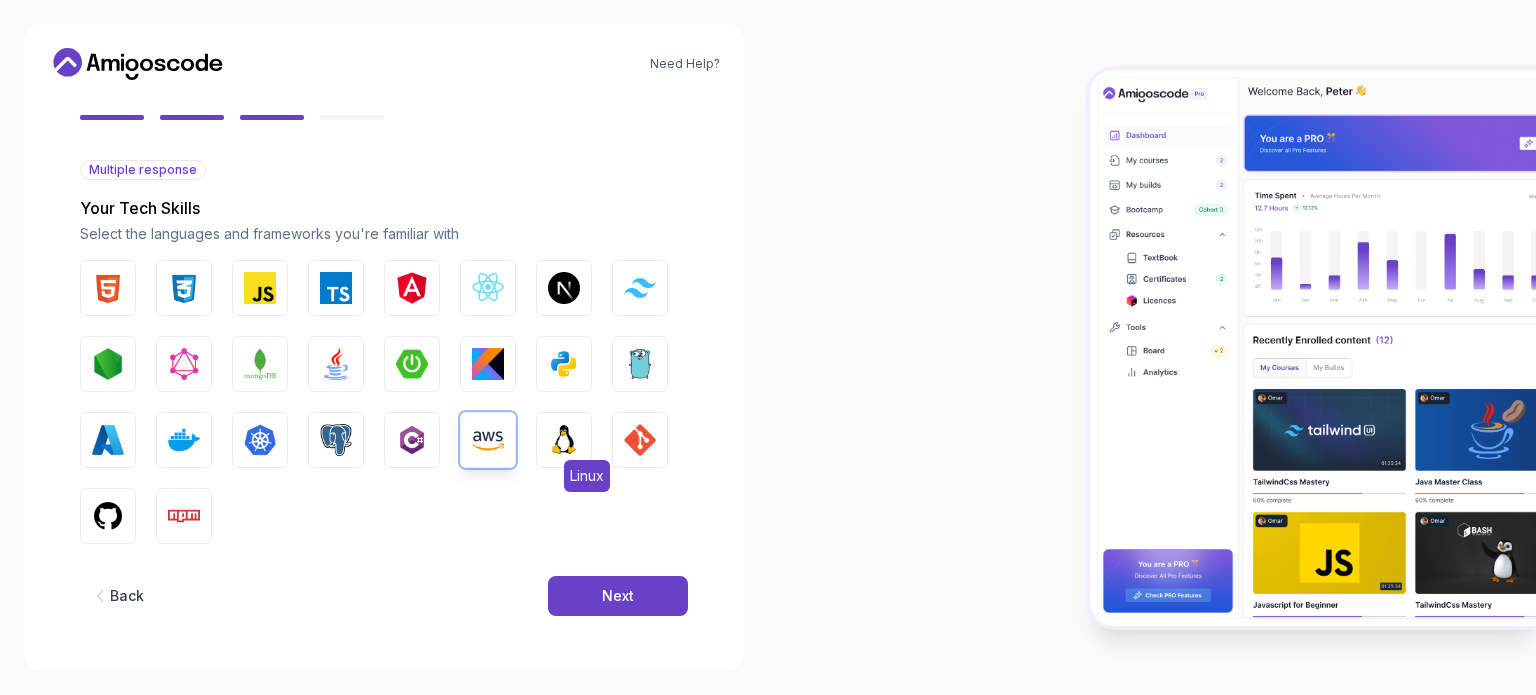 click at bounding box center (564, 440) 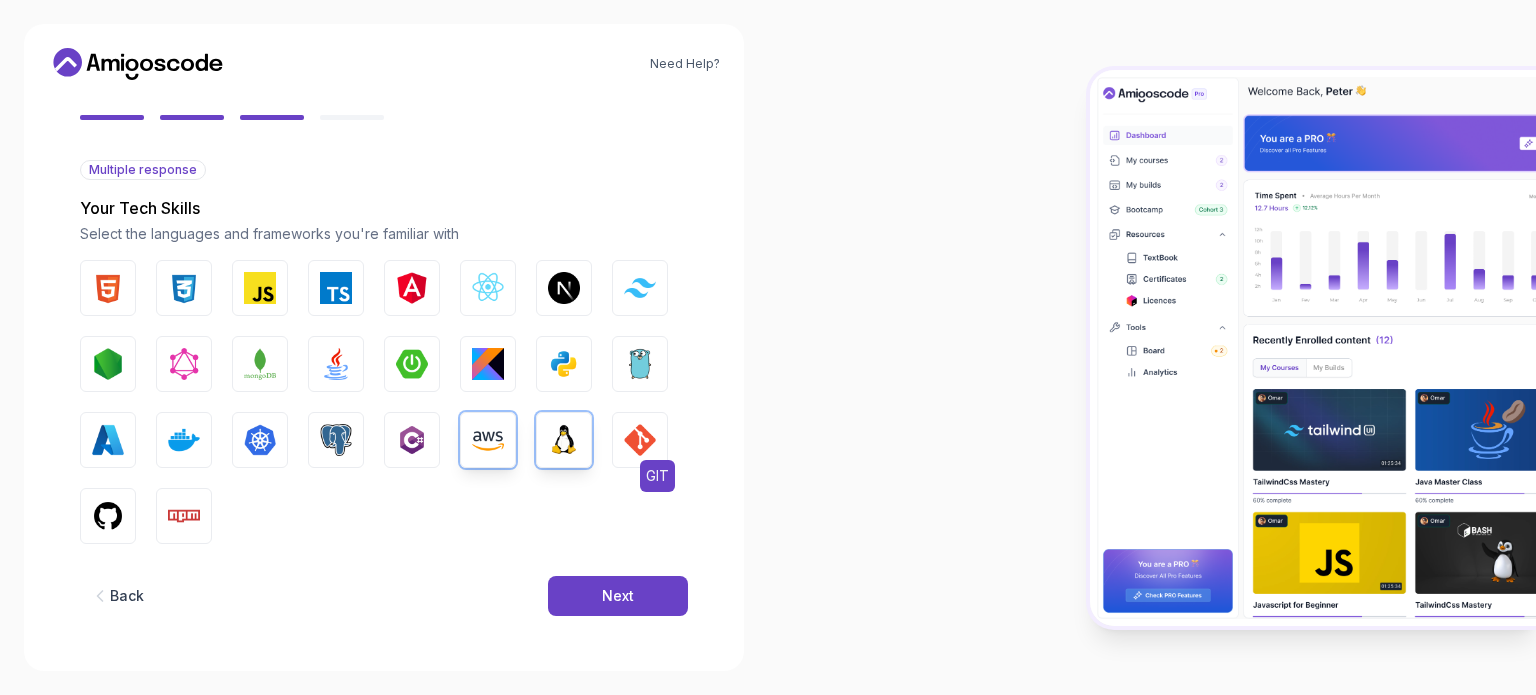 click at bounding box center [640, 440] 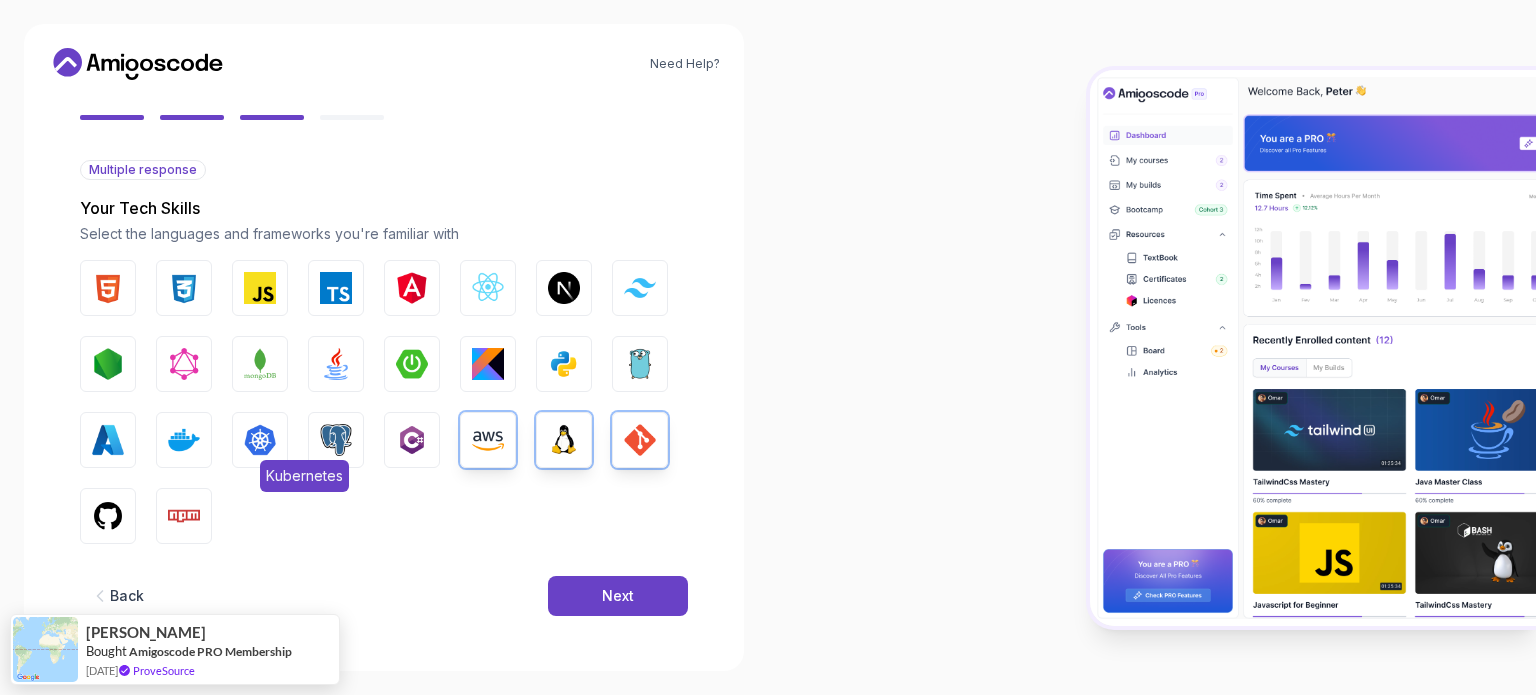 click at bounding box center [260, 440] 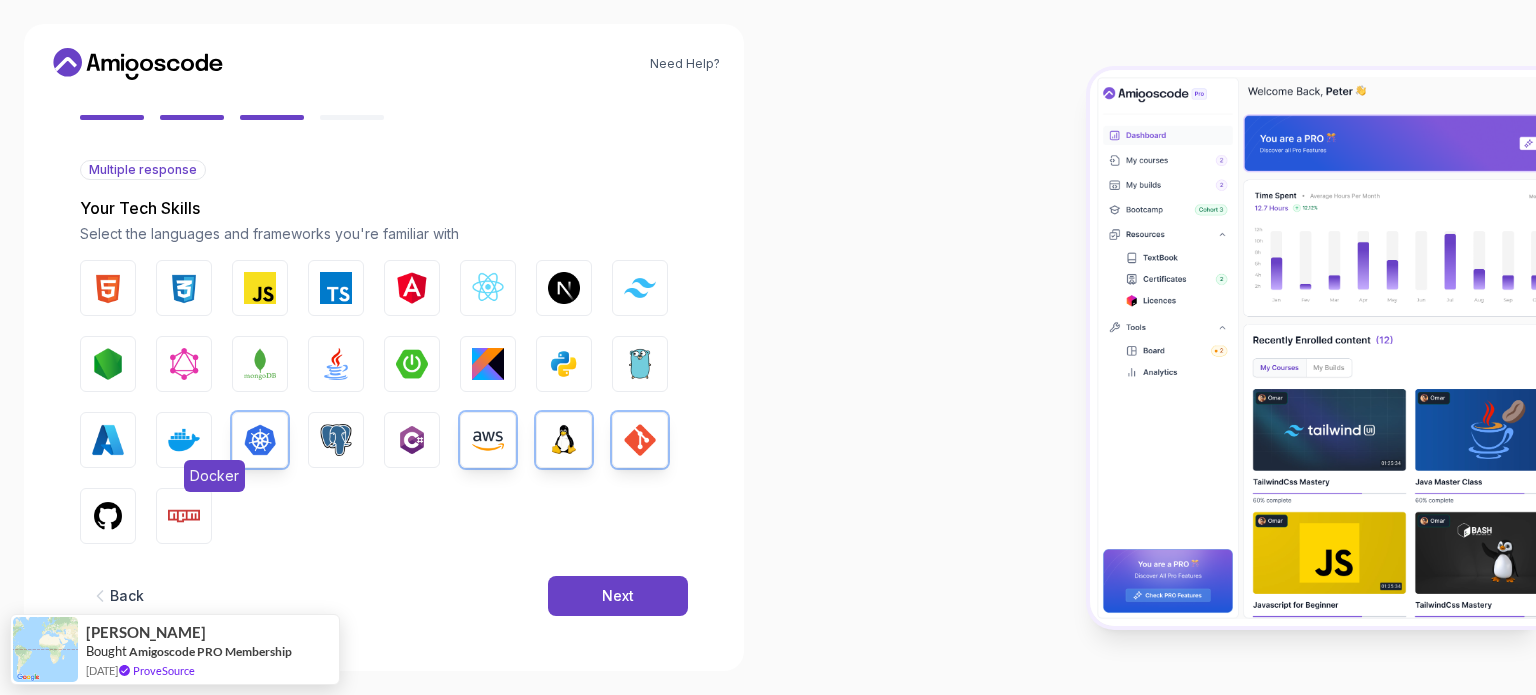 click at bounding box center [184, 440] 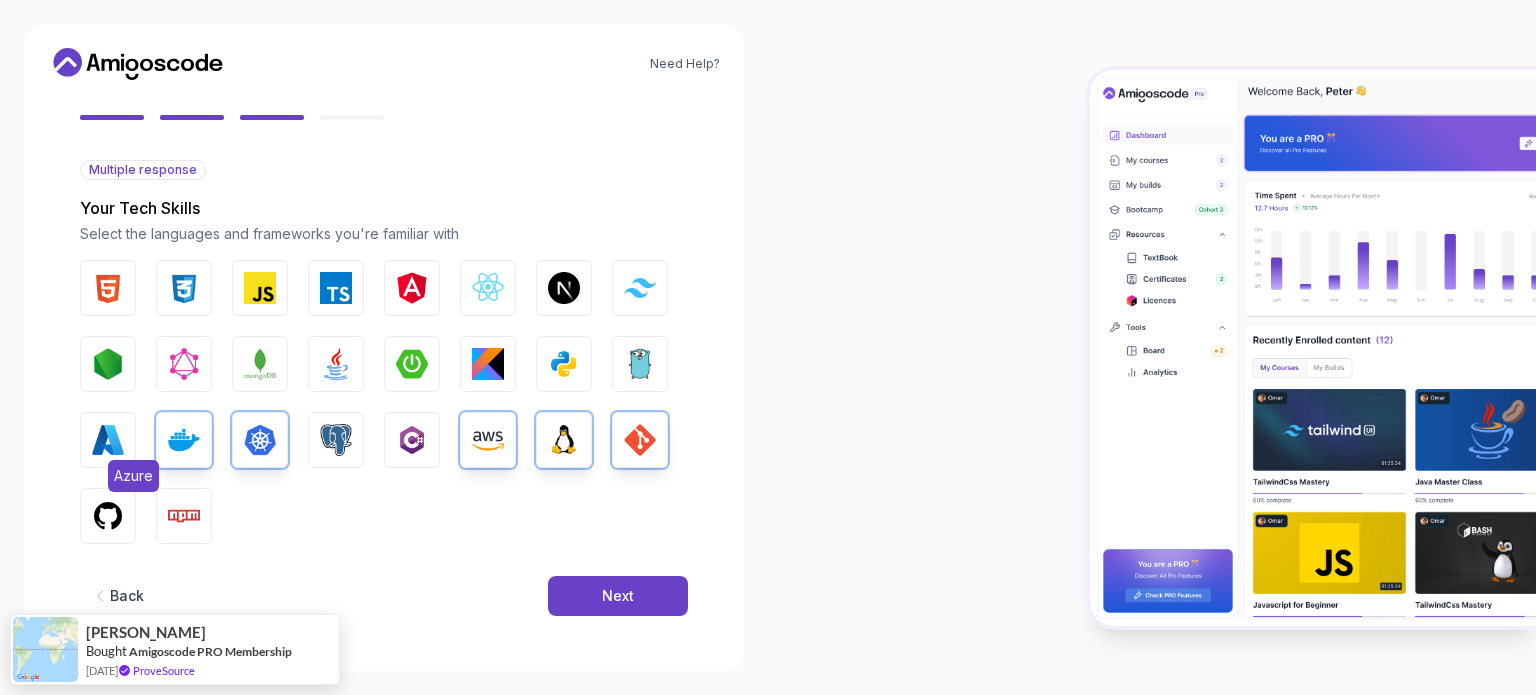 click at bounding box center (108, 440) 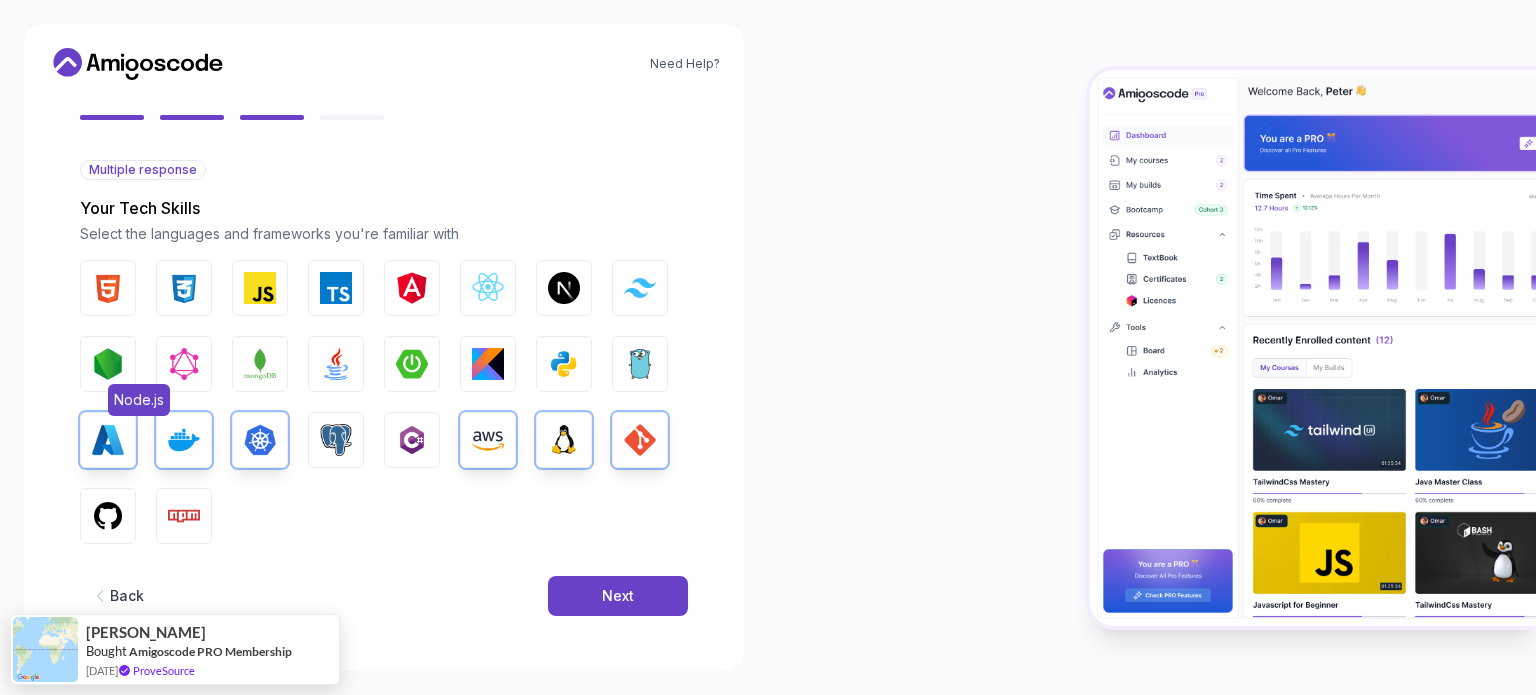 click at bounding box center [108, 364] 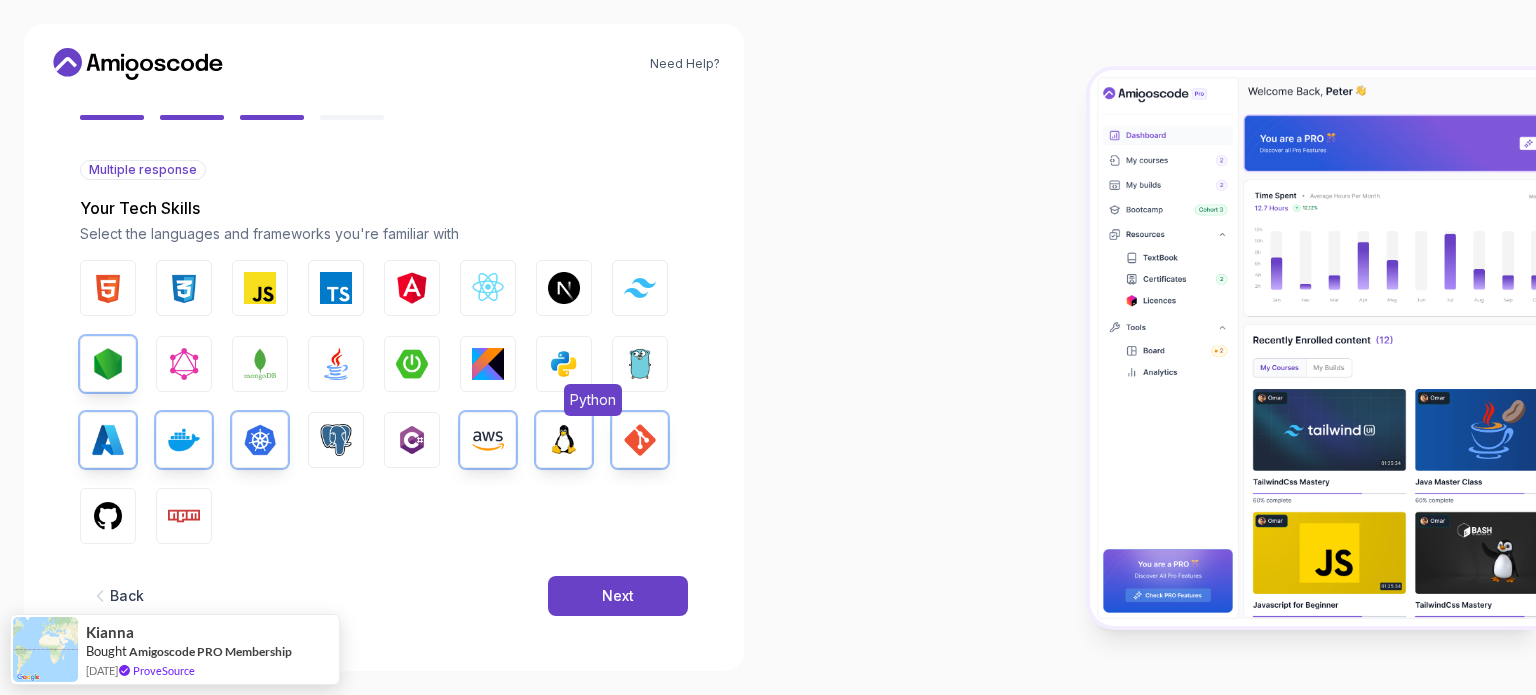click on "Python" at bounding box center [564, 364] 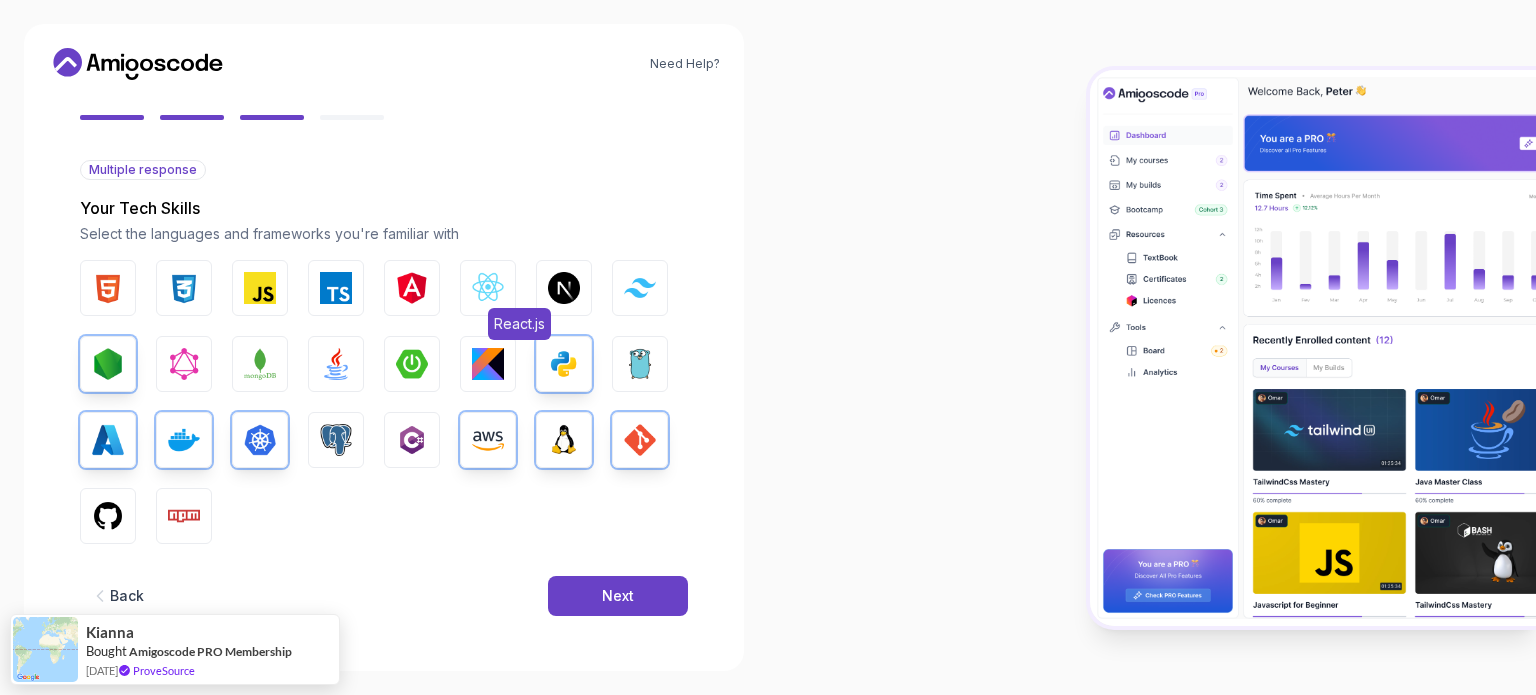 click on "React.js" at bounding box center (488, 288) 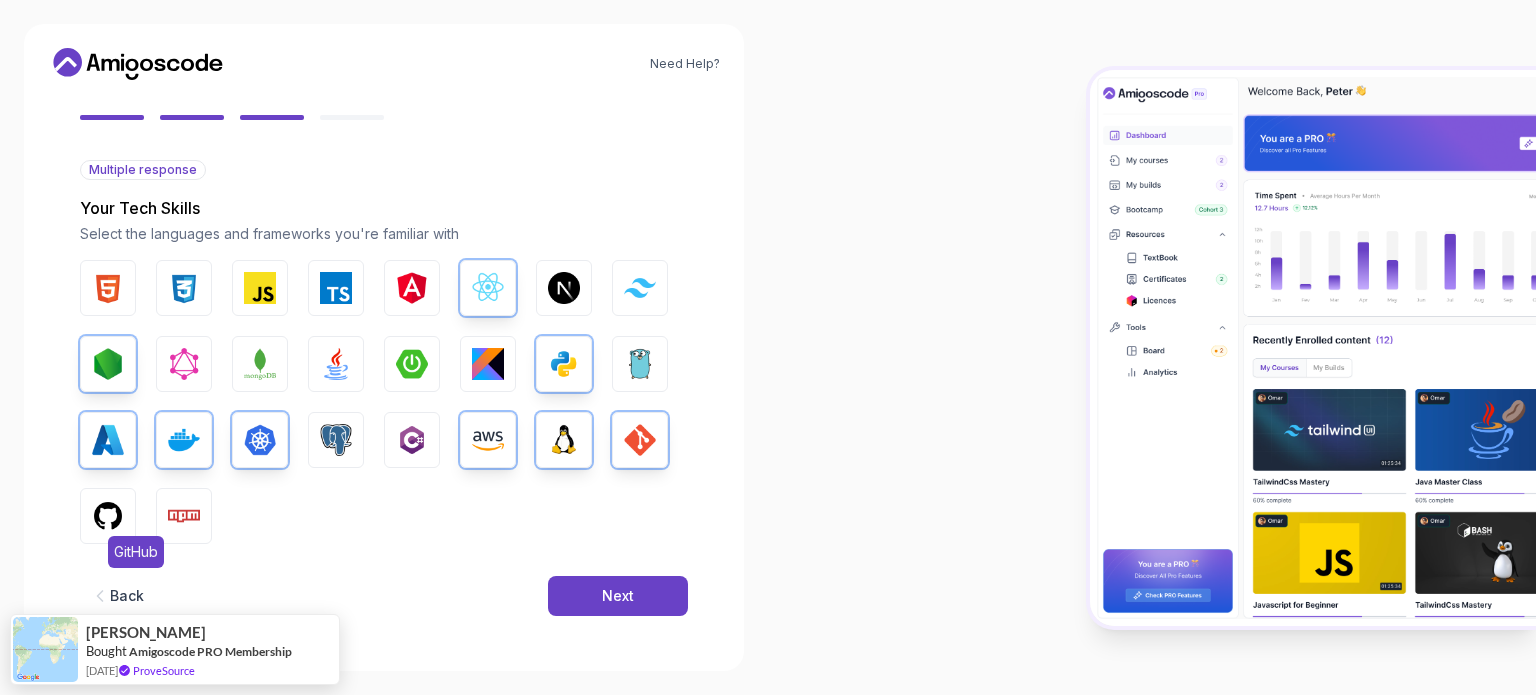 click at bounding box center [108, 516] 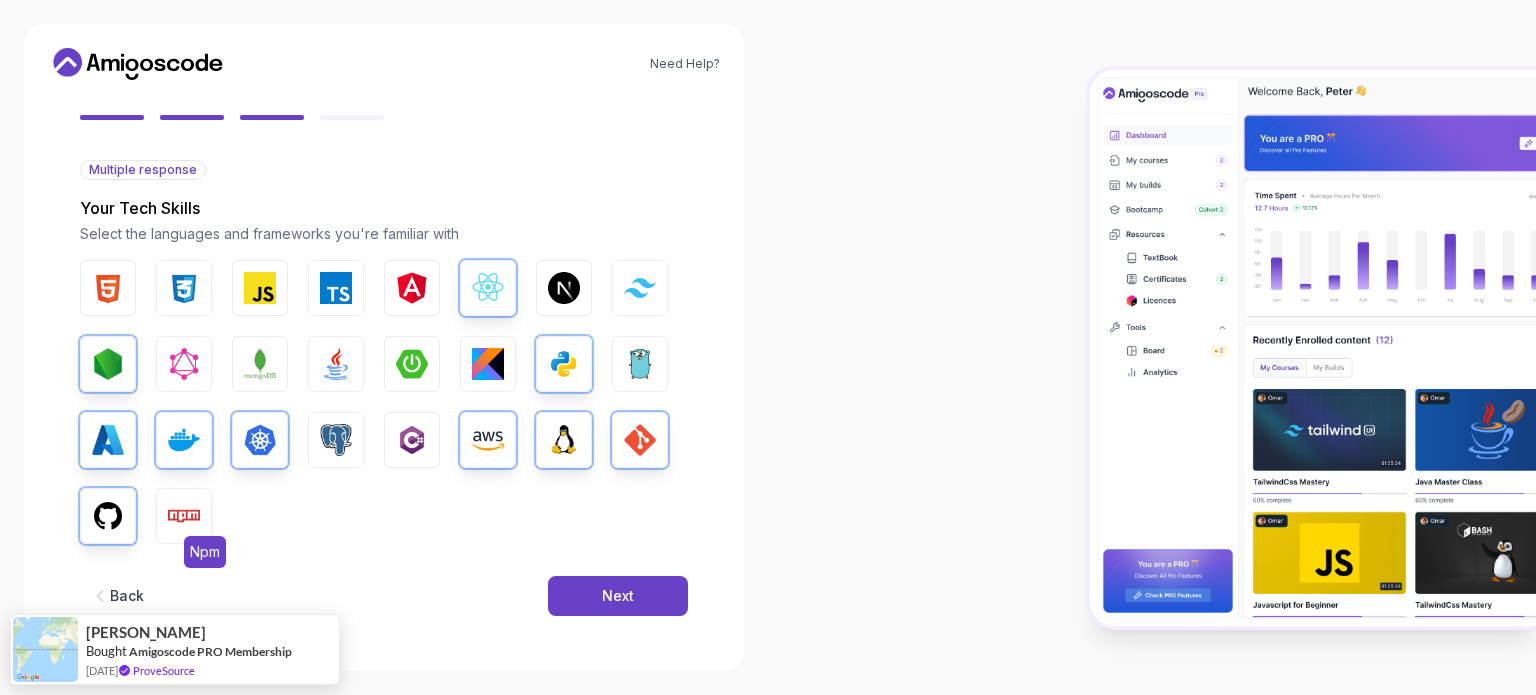 click at bounding box center [184, 516] 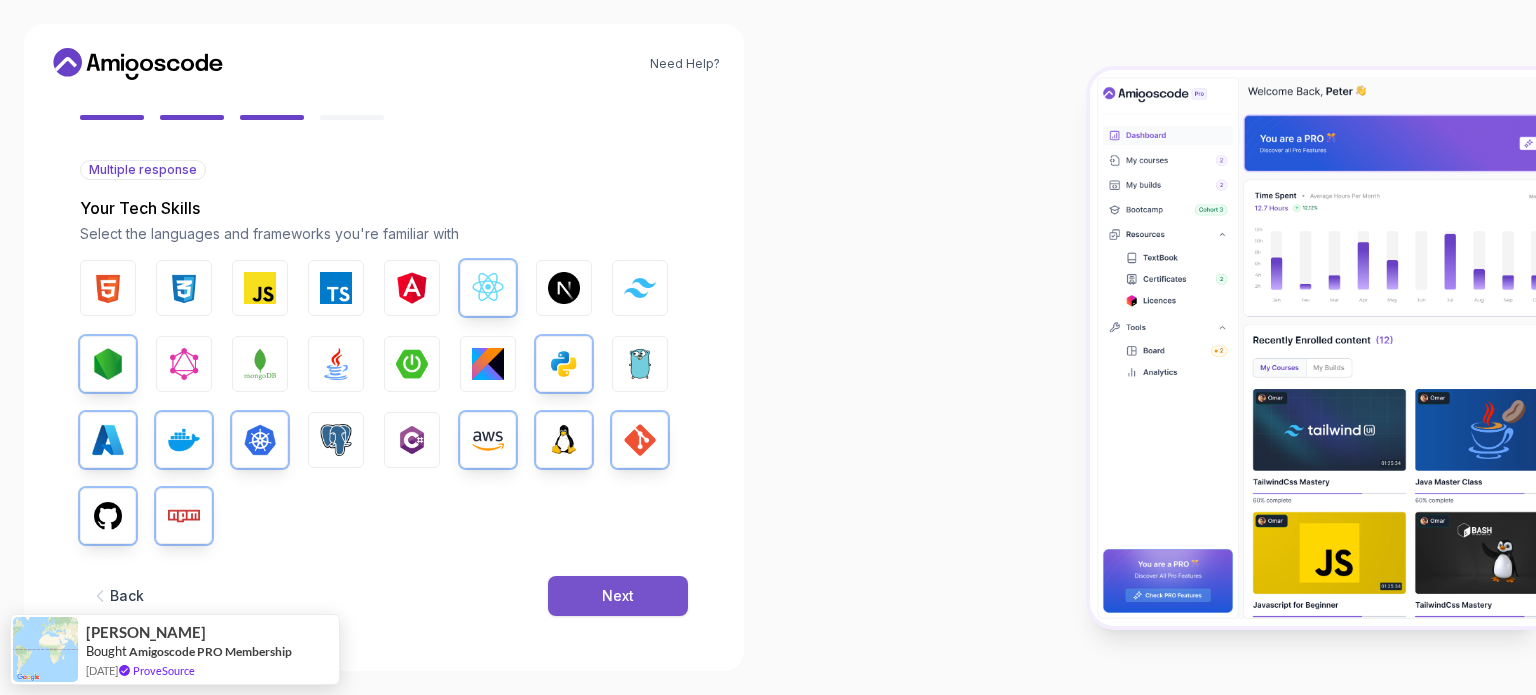 click on "Next" at bounding box center (618, 596) 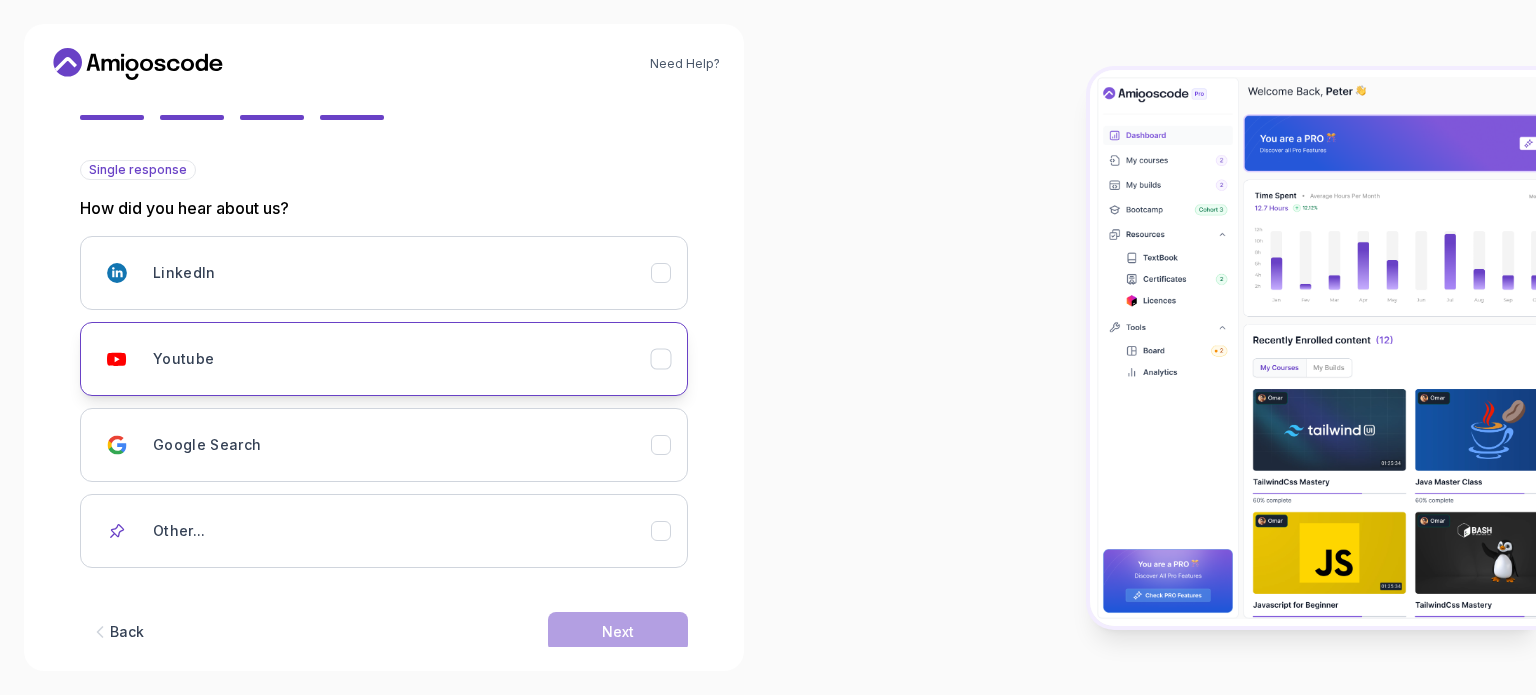 click on "Youtube" at bounding box center (402, 359) 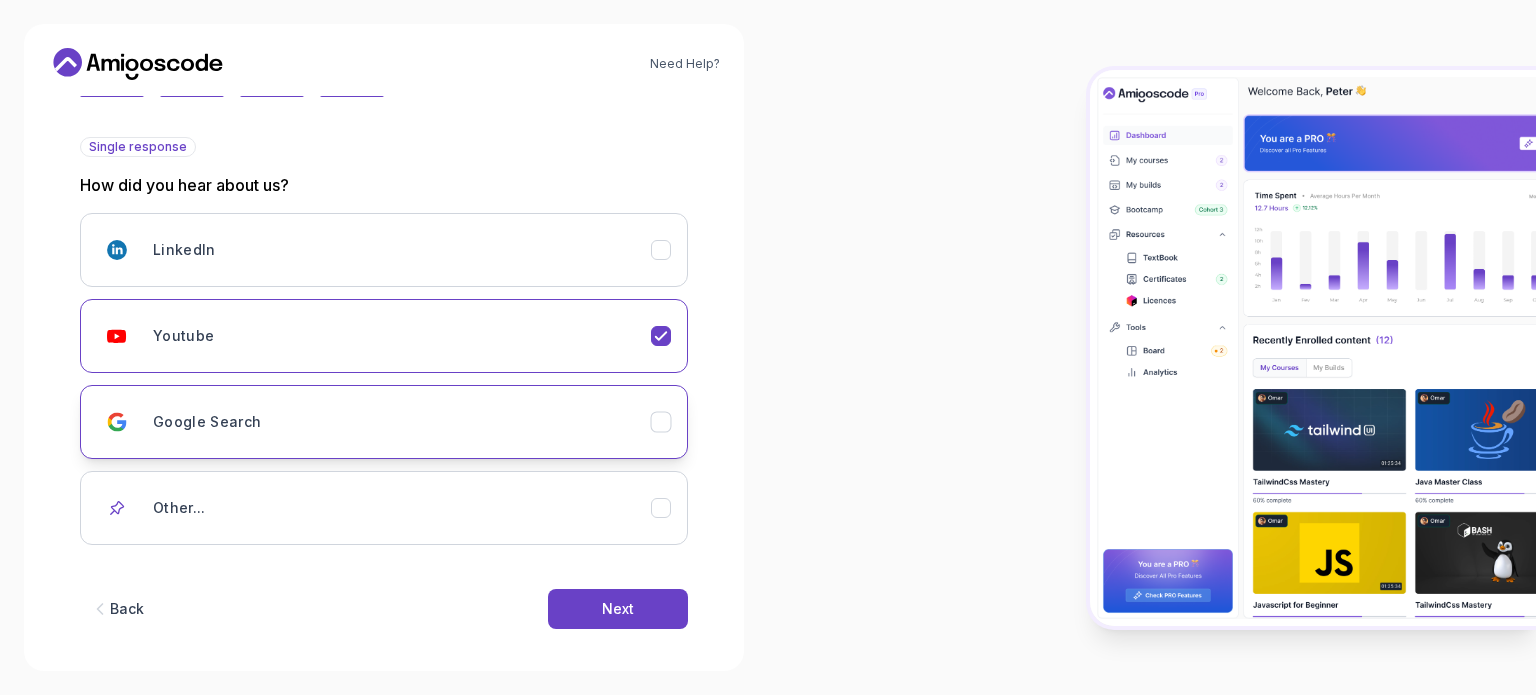 scroll, scrollTop: 212, scrollLeft: 0, axis: vertical 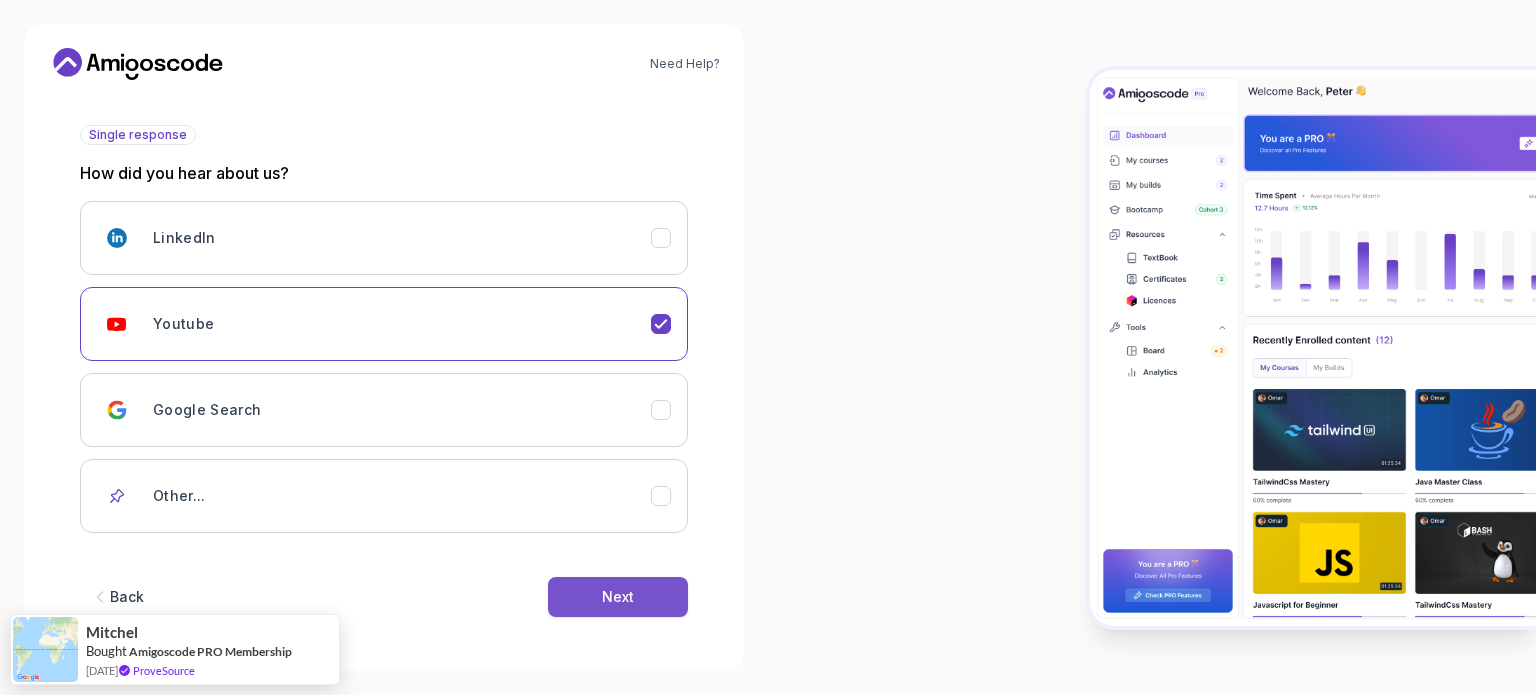 click on "Next" at bounding box center [618, 597] 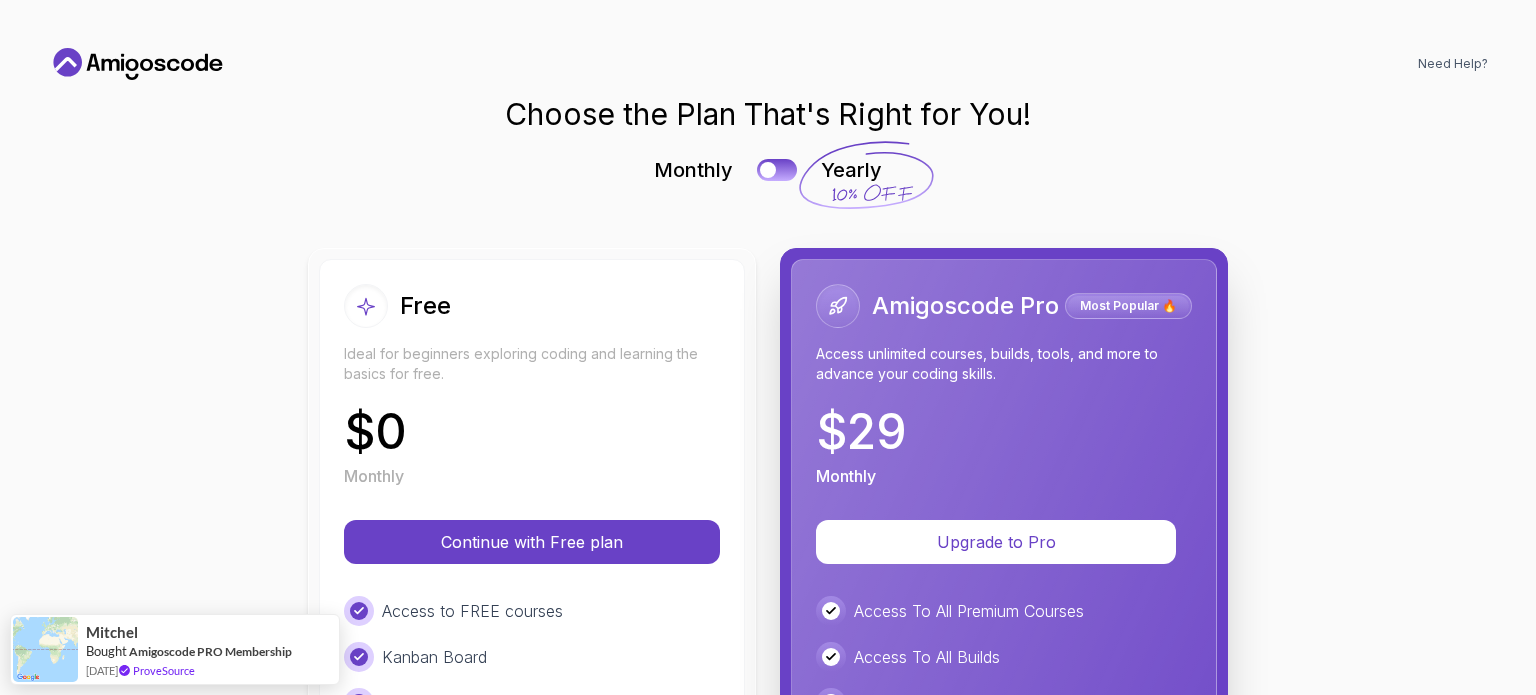 scroll, scrollTop: 0, scrollLeft: 0, axis: both 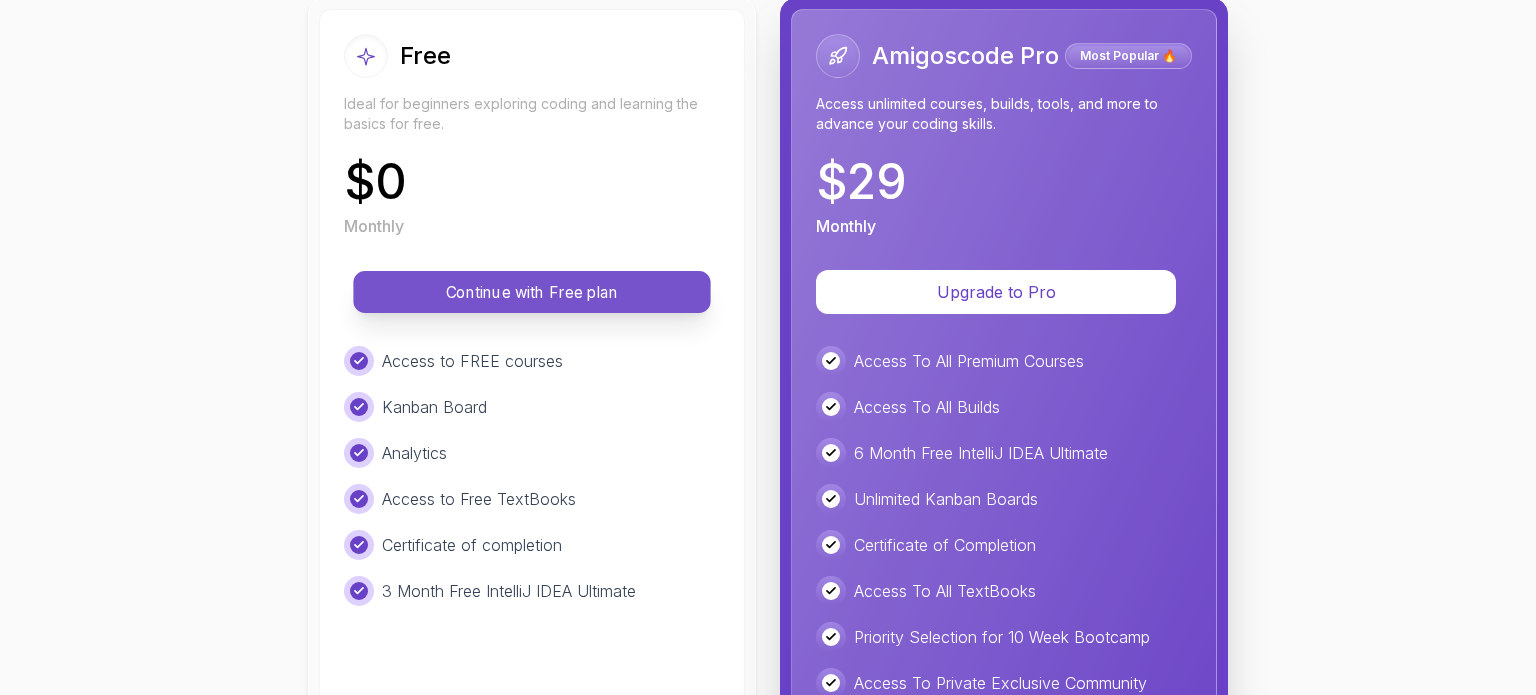 click on "Continue with Free plan" at bounding box center (532, 292) 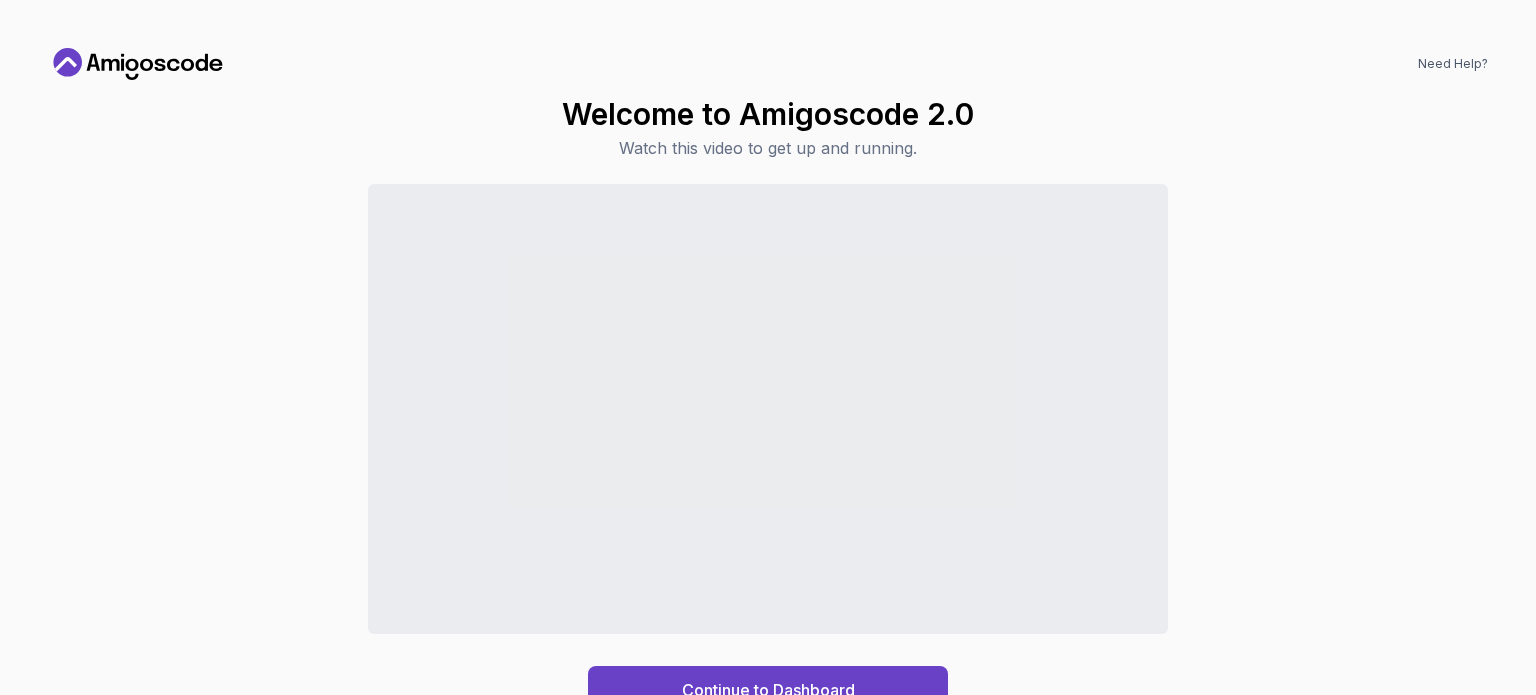 click on "Welcome to Amigoscode 2.0 Watch this video to get up and running. Continue to Dashboard" at bounding box center (768, 405) 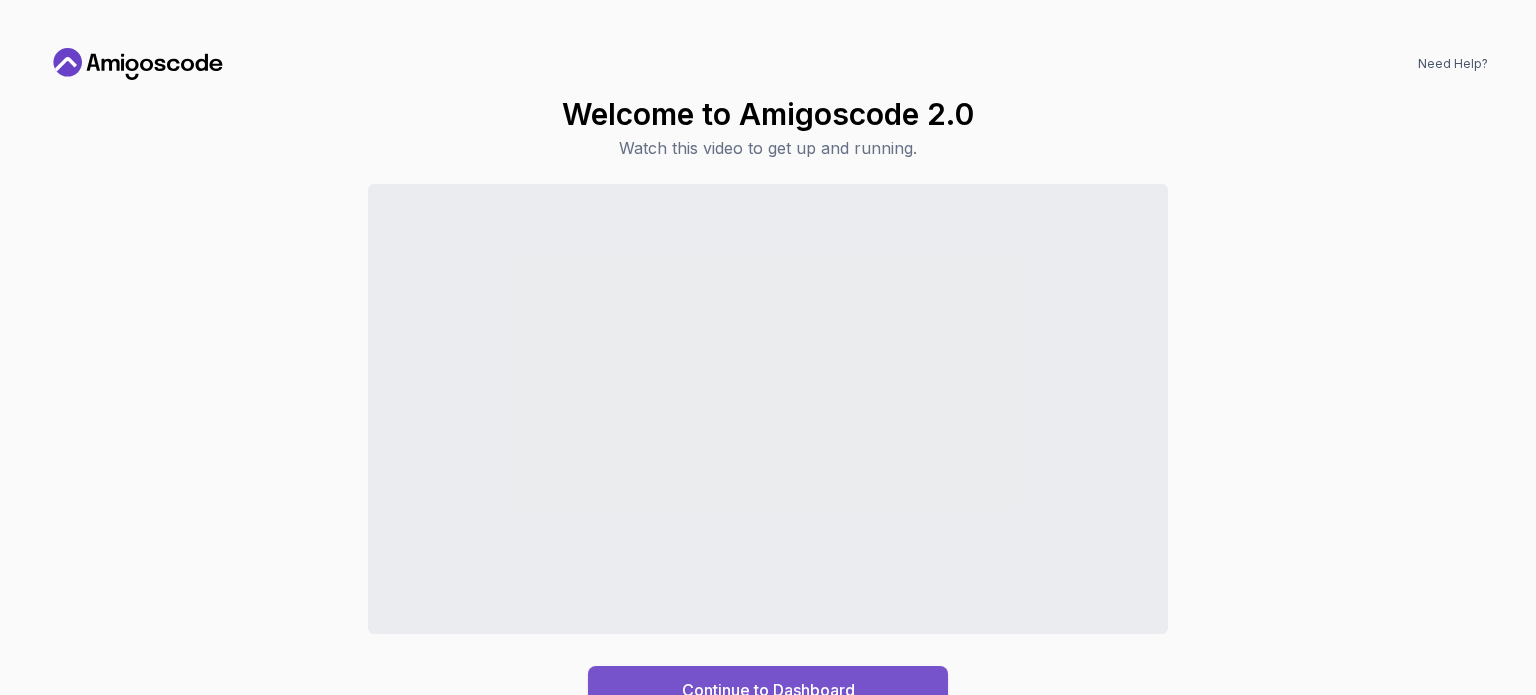 click on "Continue to Dashboard" at bounding box center (768, 690) 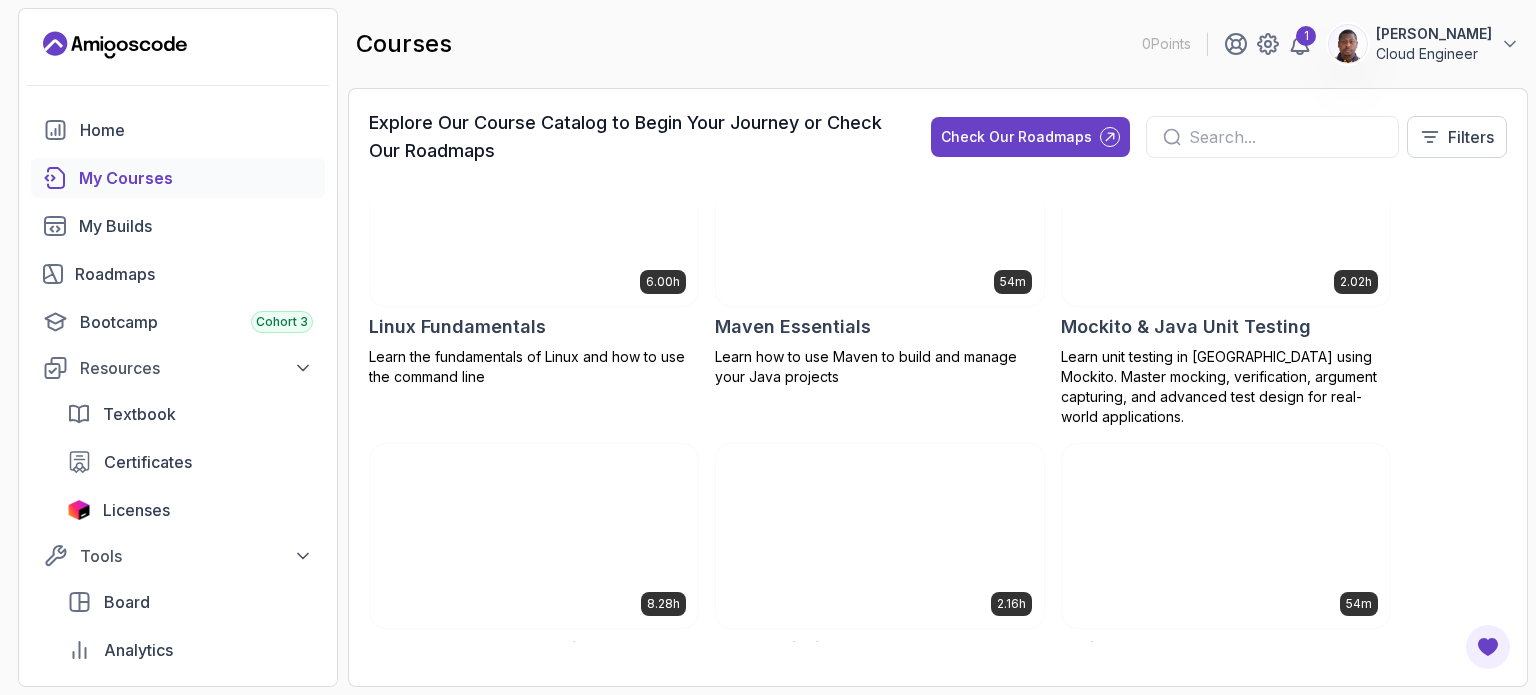 scroll, scrollTop: 3200, scrollLeft: 0, axis: vertical 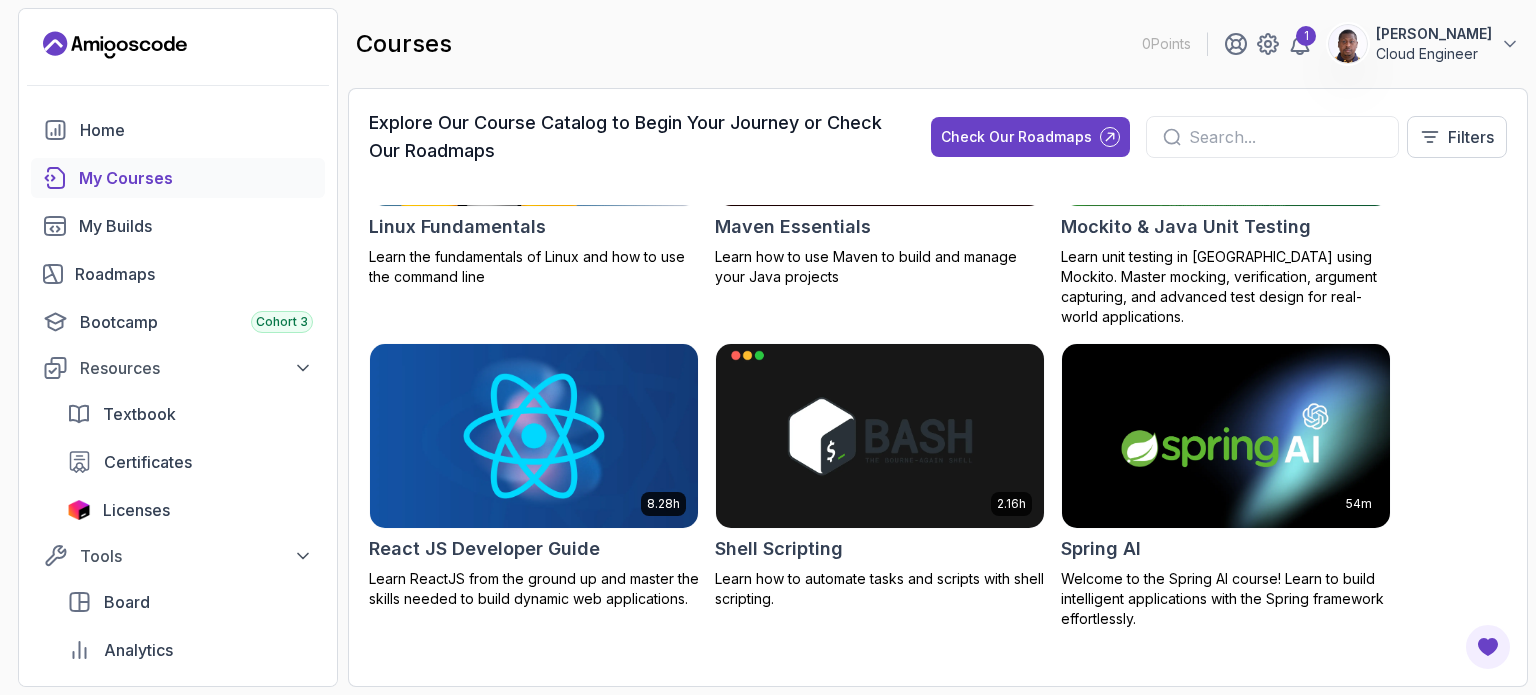 click at bounding box center (534, 435) 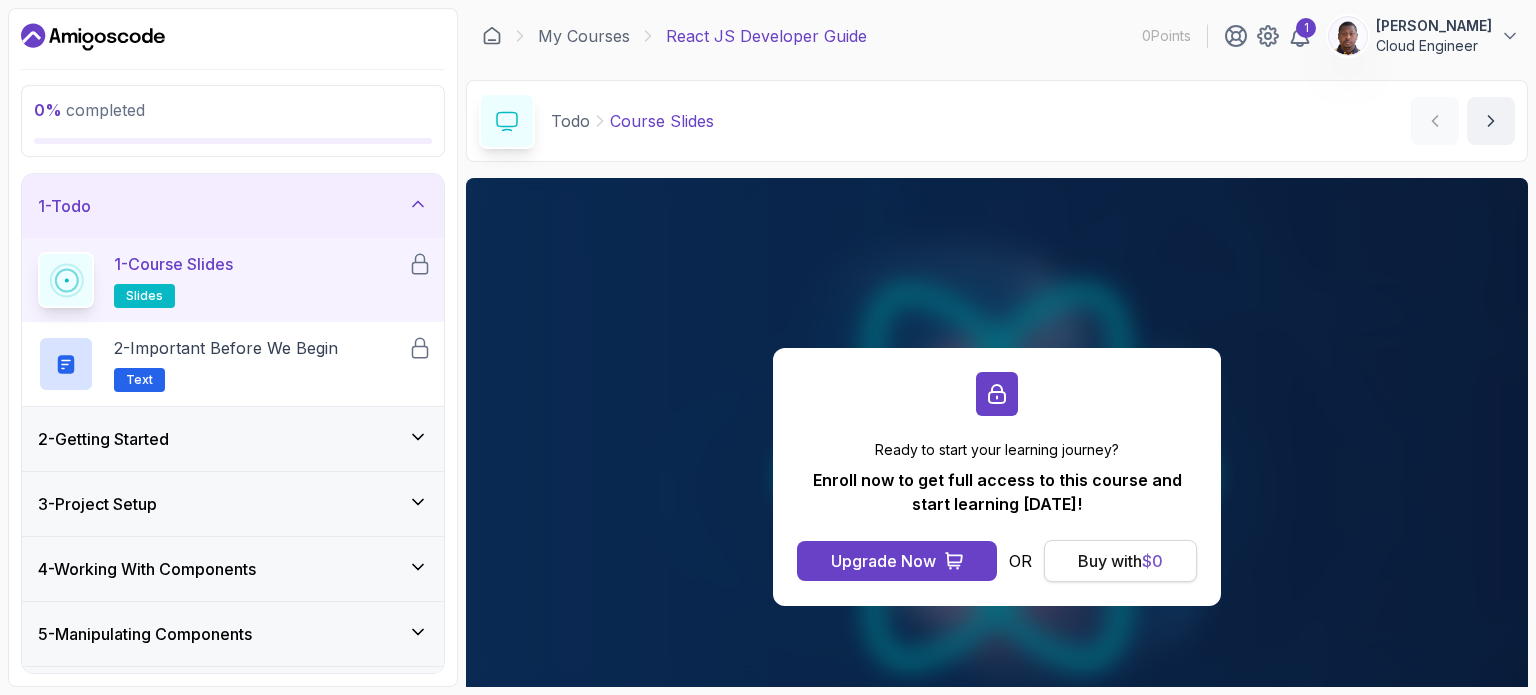 click on "Buy with  $ 0" at bounding box center (1120, 561) 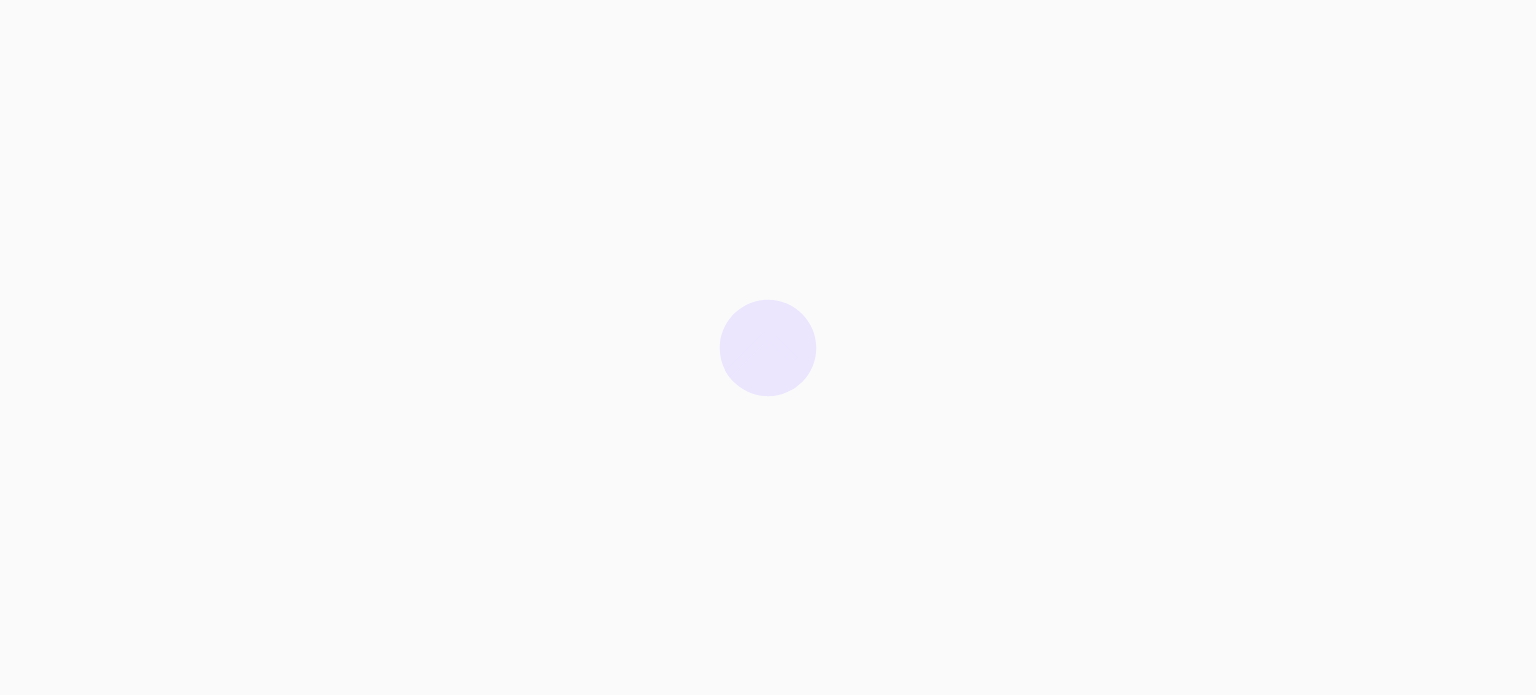scroll, scrollTop: 0, scrollLeft: 0, axis: both 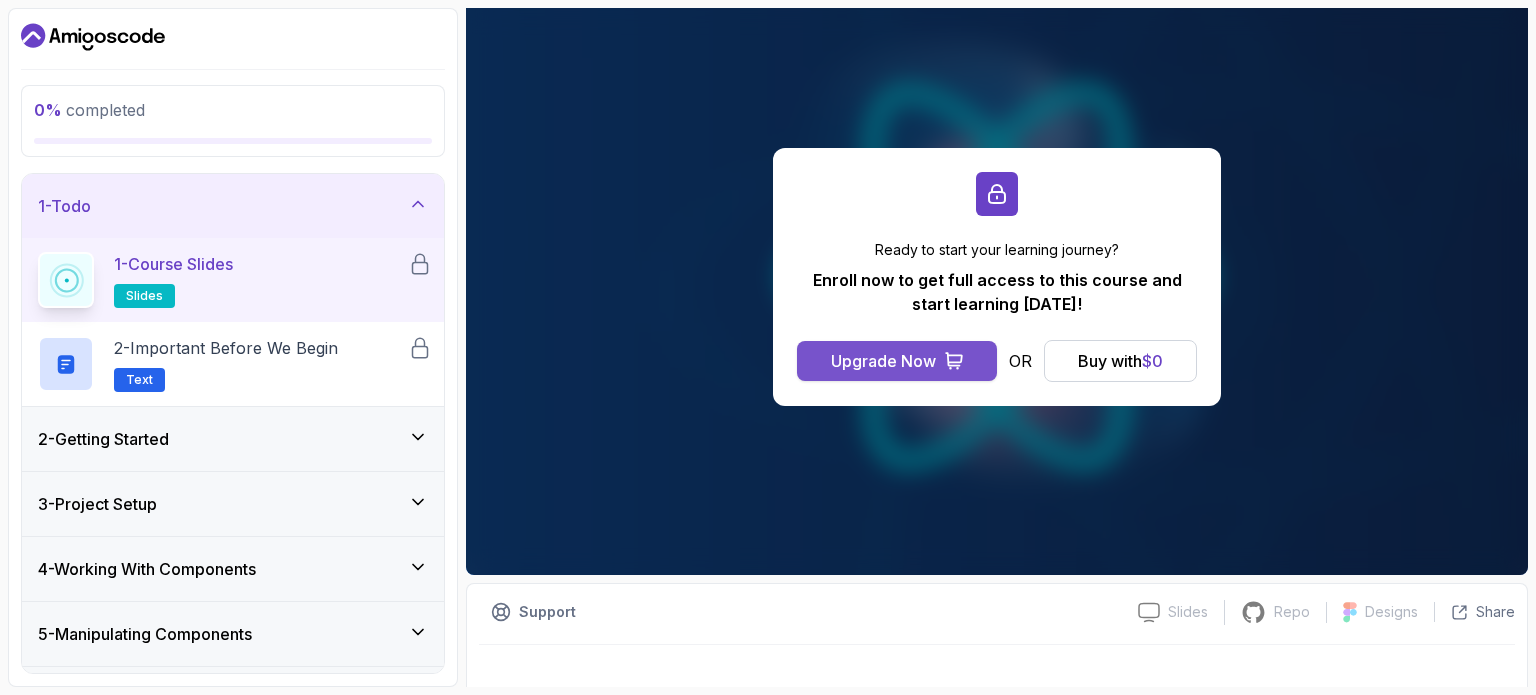 click on "Upgrade Now" at bounding box center (883, 361) 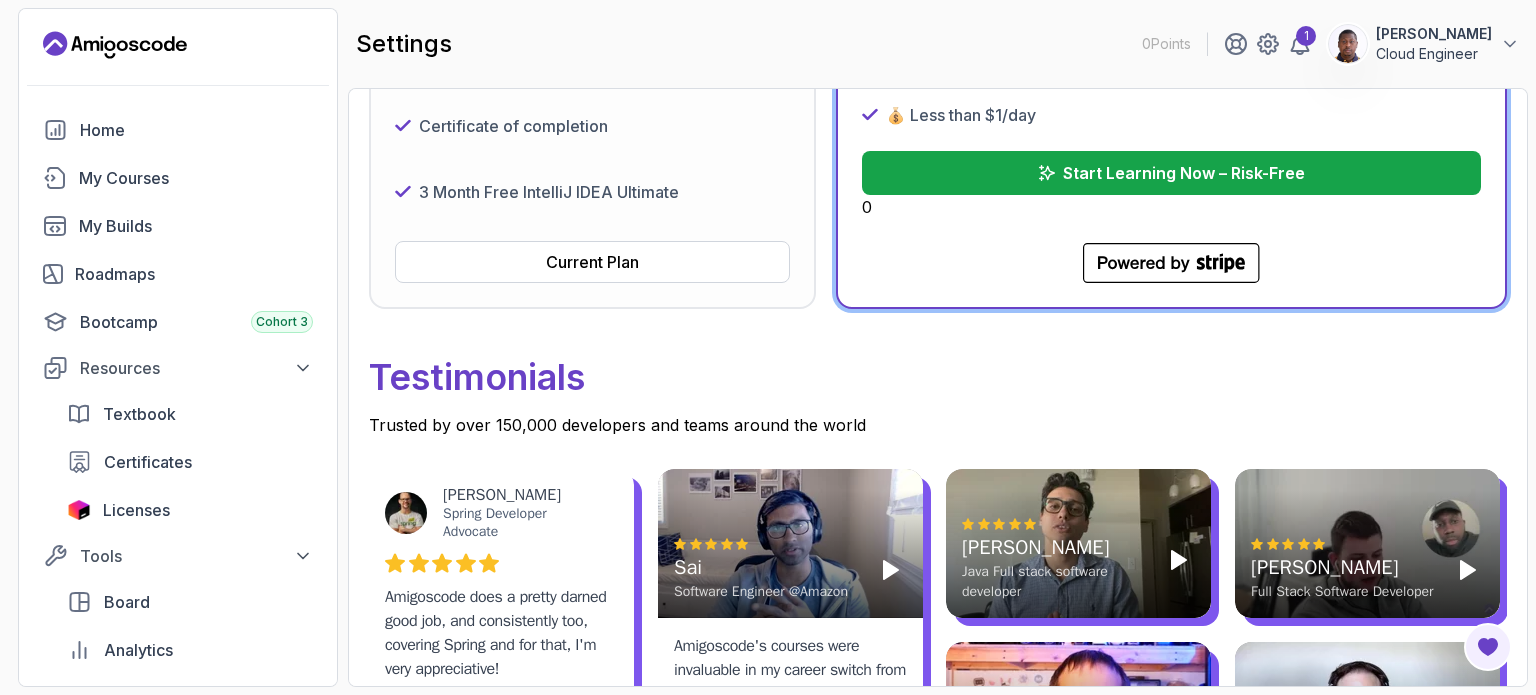 scroll, scrollTop: 772, scrollLeft: 0, axis: vertical 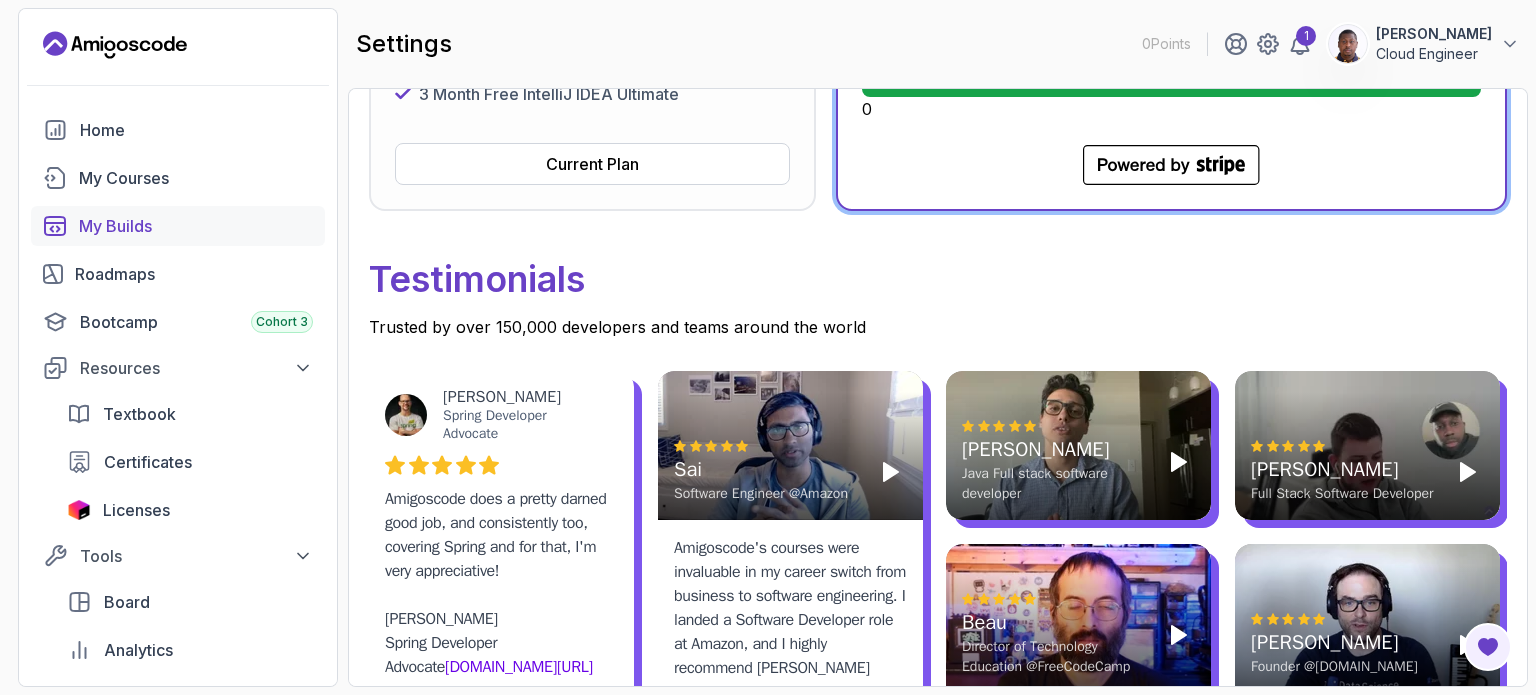 click on "My Builds" at bounding box center (196, 226) 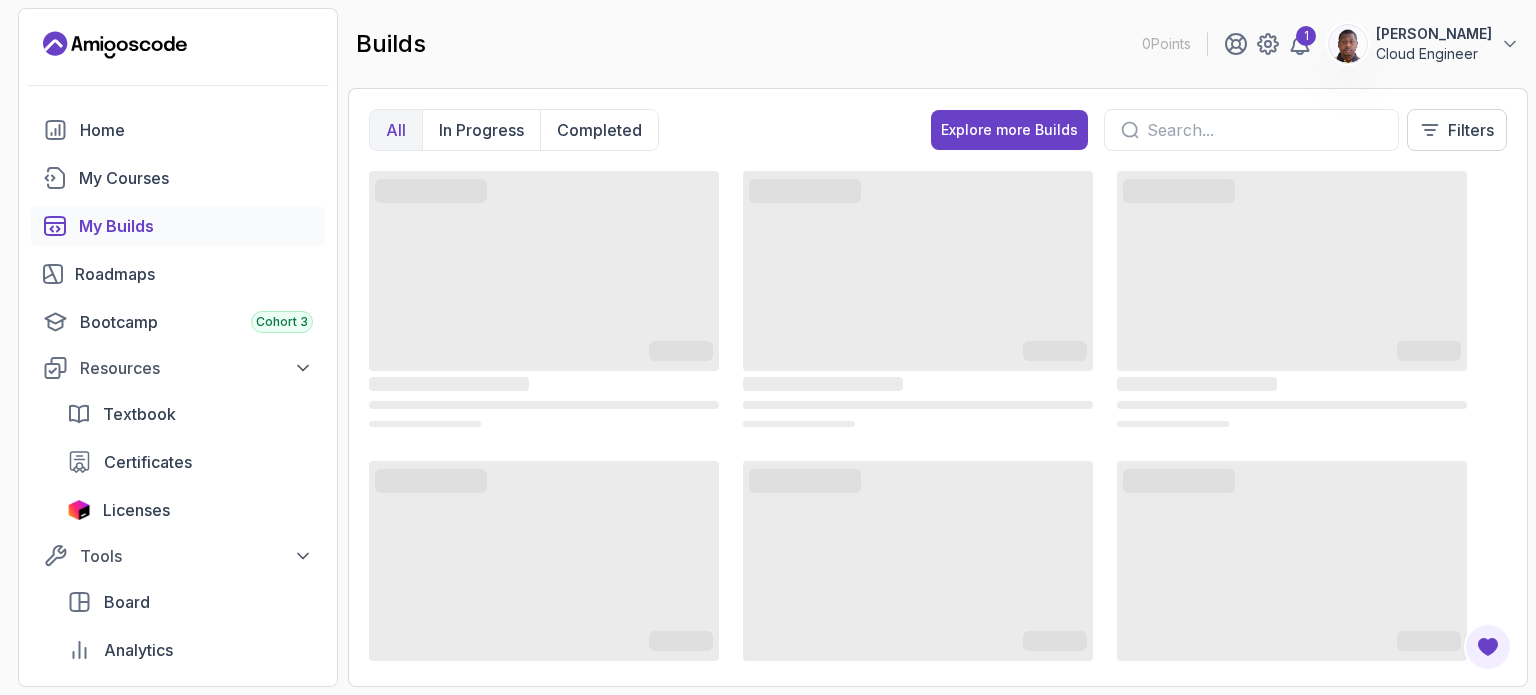 scroll, scrollTop: 0, scrollLeft: 0, axis: both 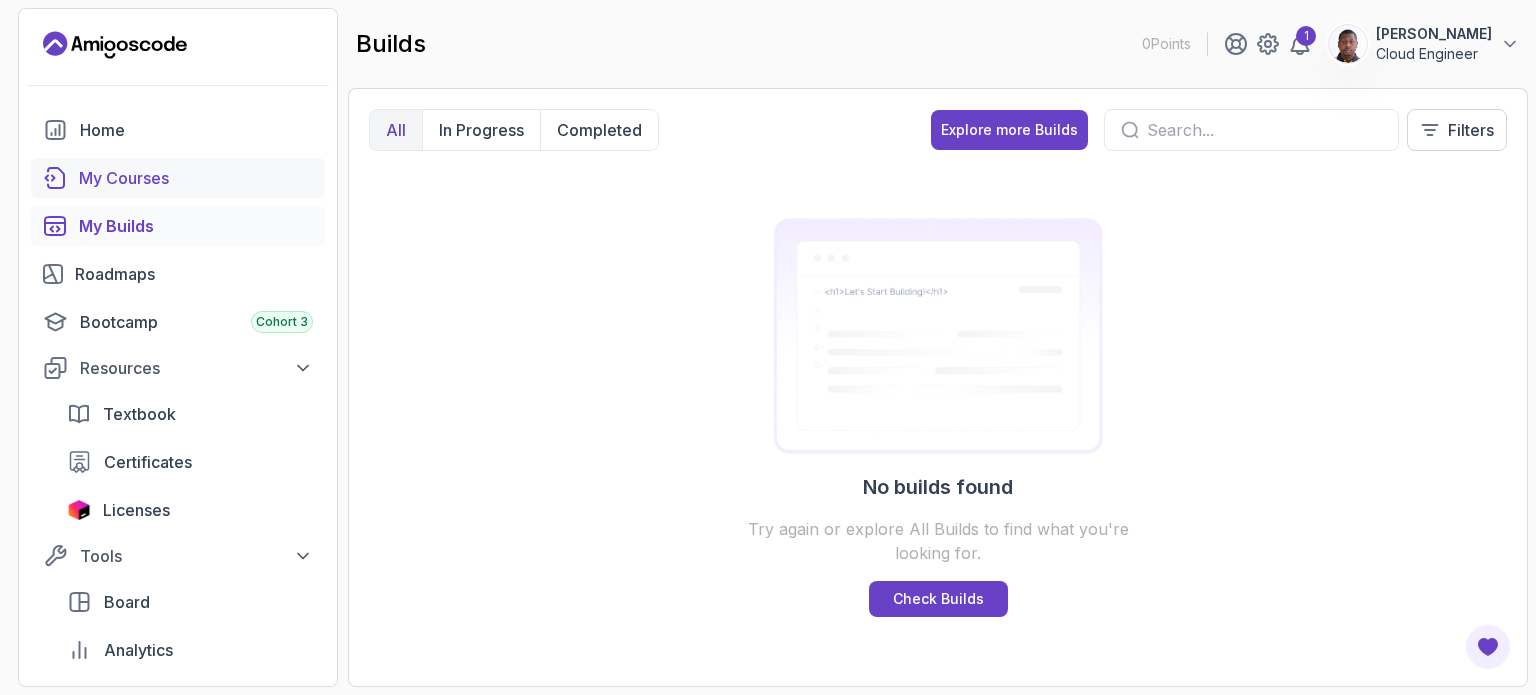 click on "My Courses" at bounding box center (196, 178) 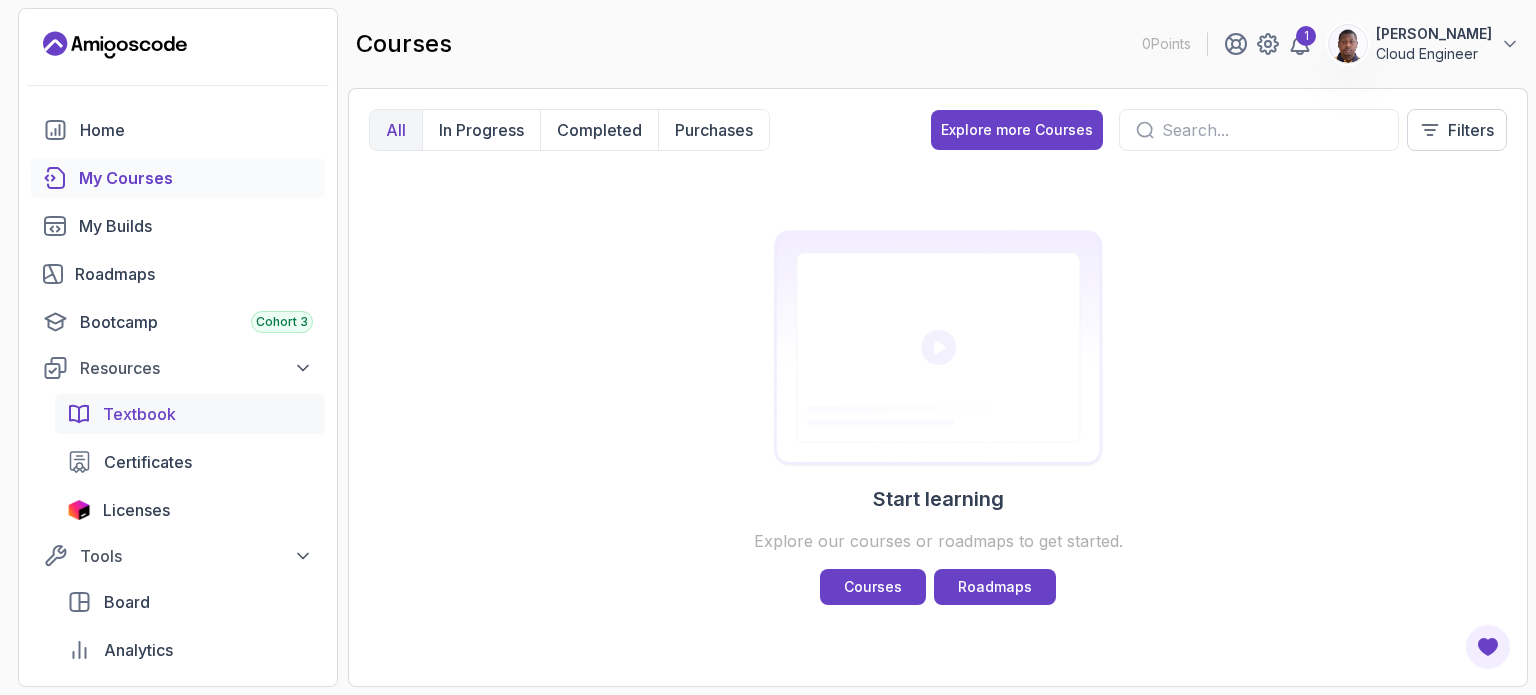click on "Textbook" at bounding box center (139, 414) 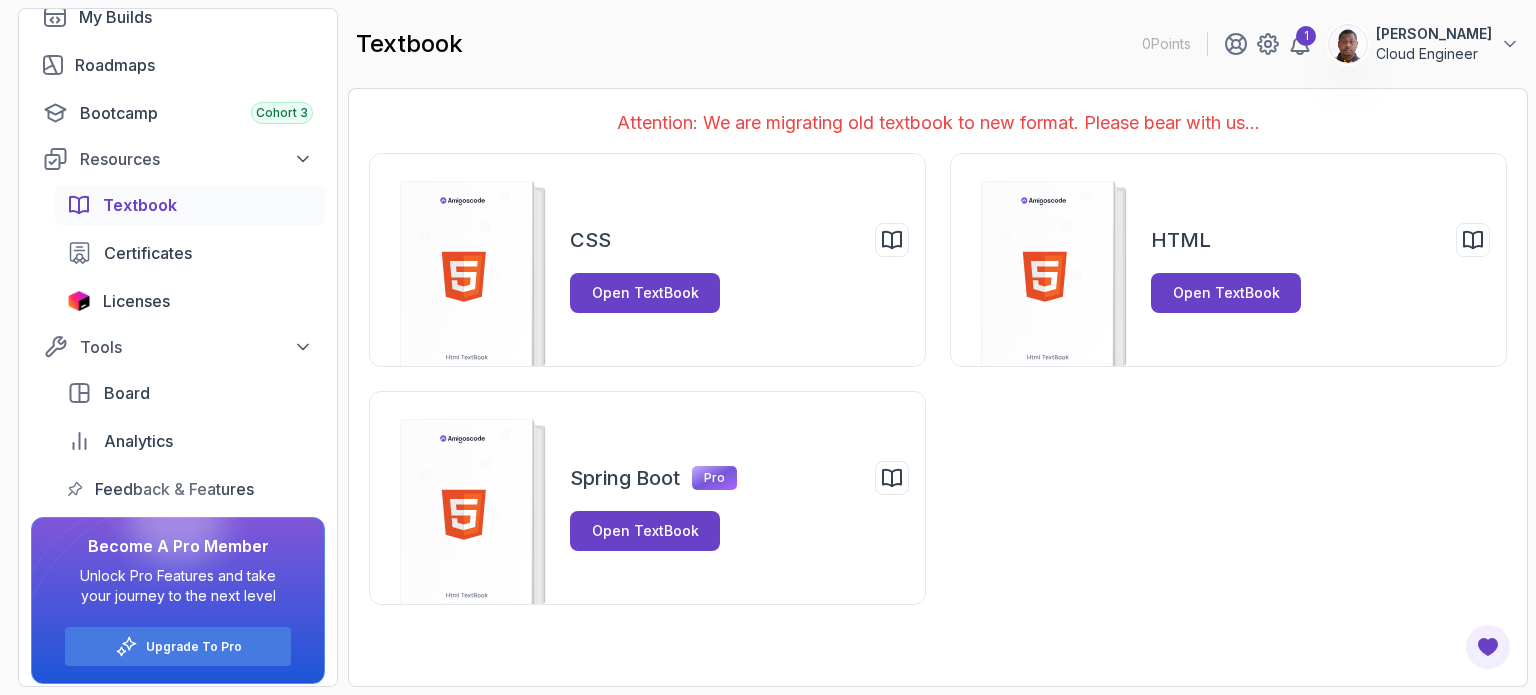 scroll, scrollTop: 218, scrollLeft: 0, axis: vertical 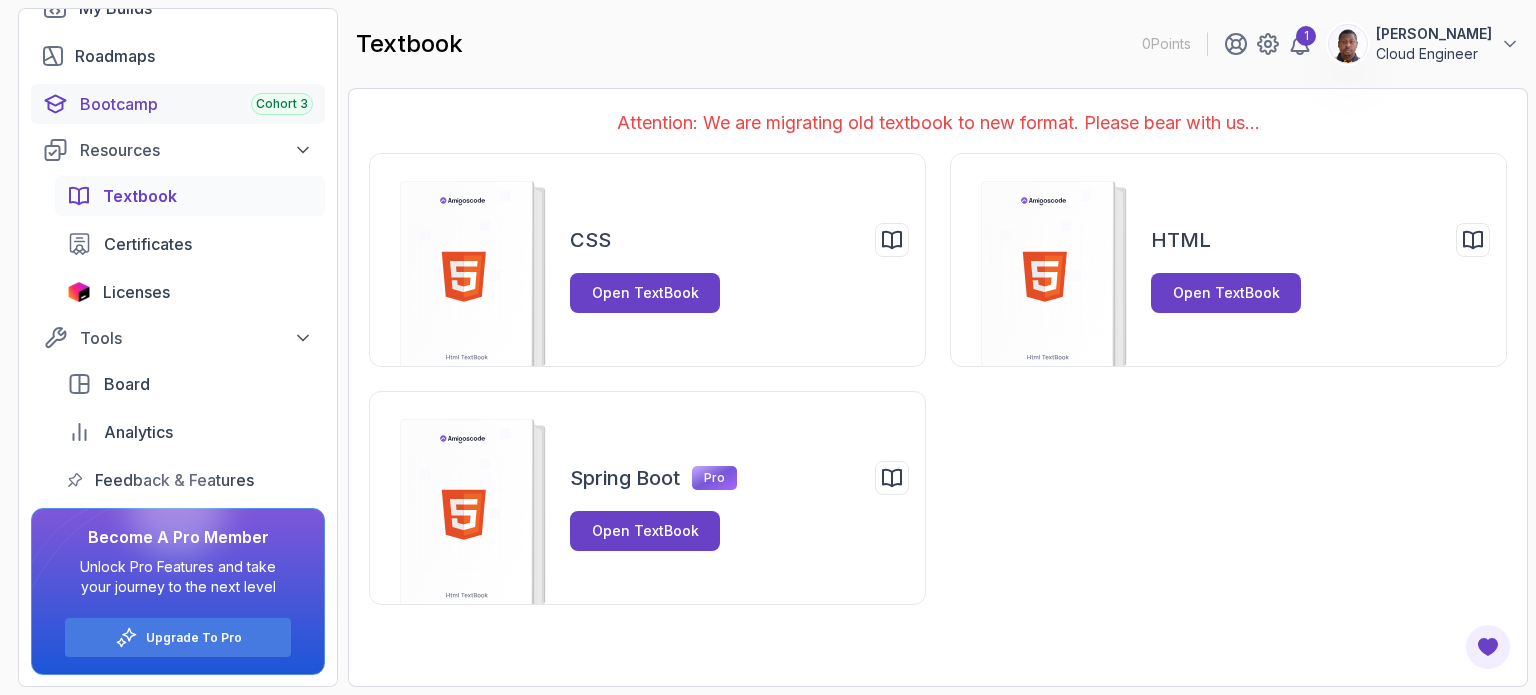 click on "Cohort 3" at bounding box center (282, 104) 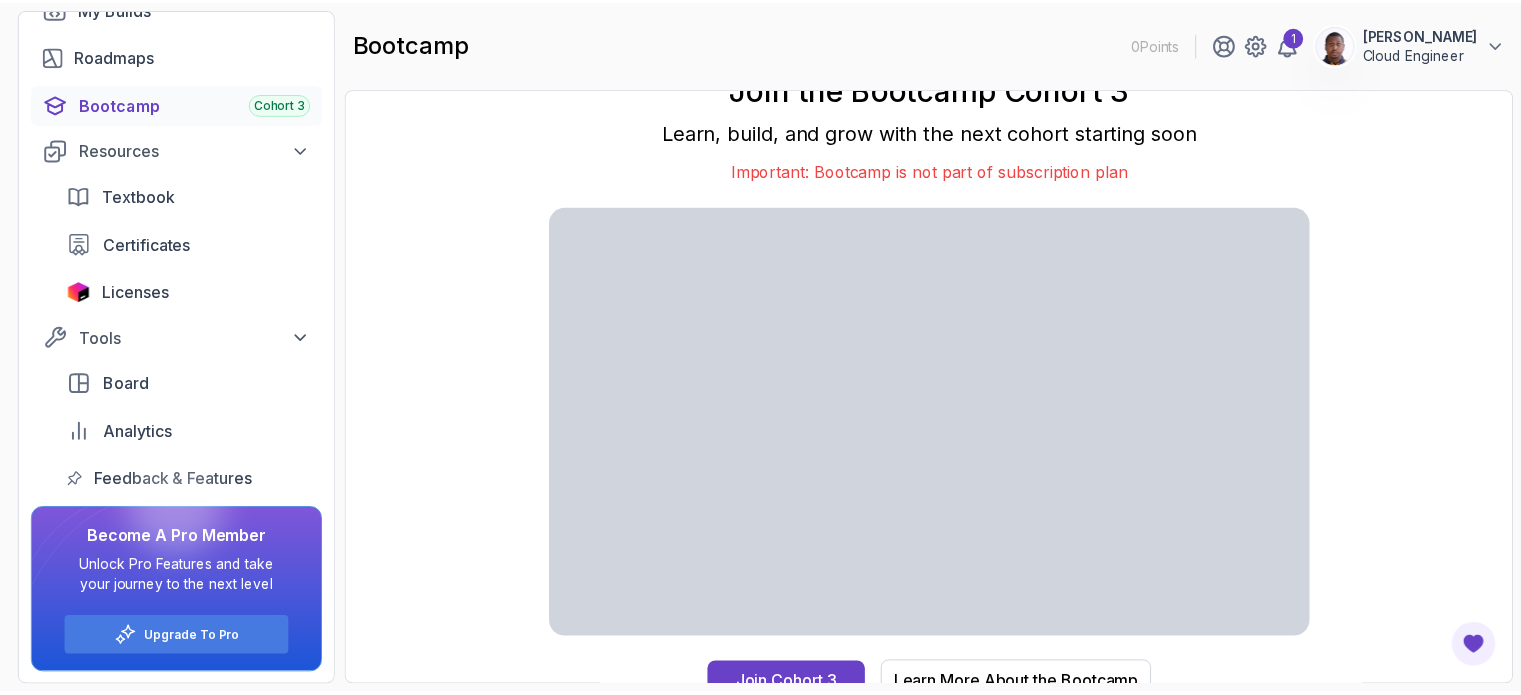 scroll, scrollTop: 18, scrollLeft: 0, axis: vertical 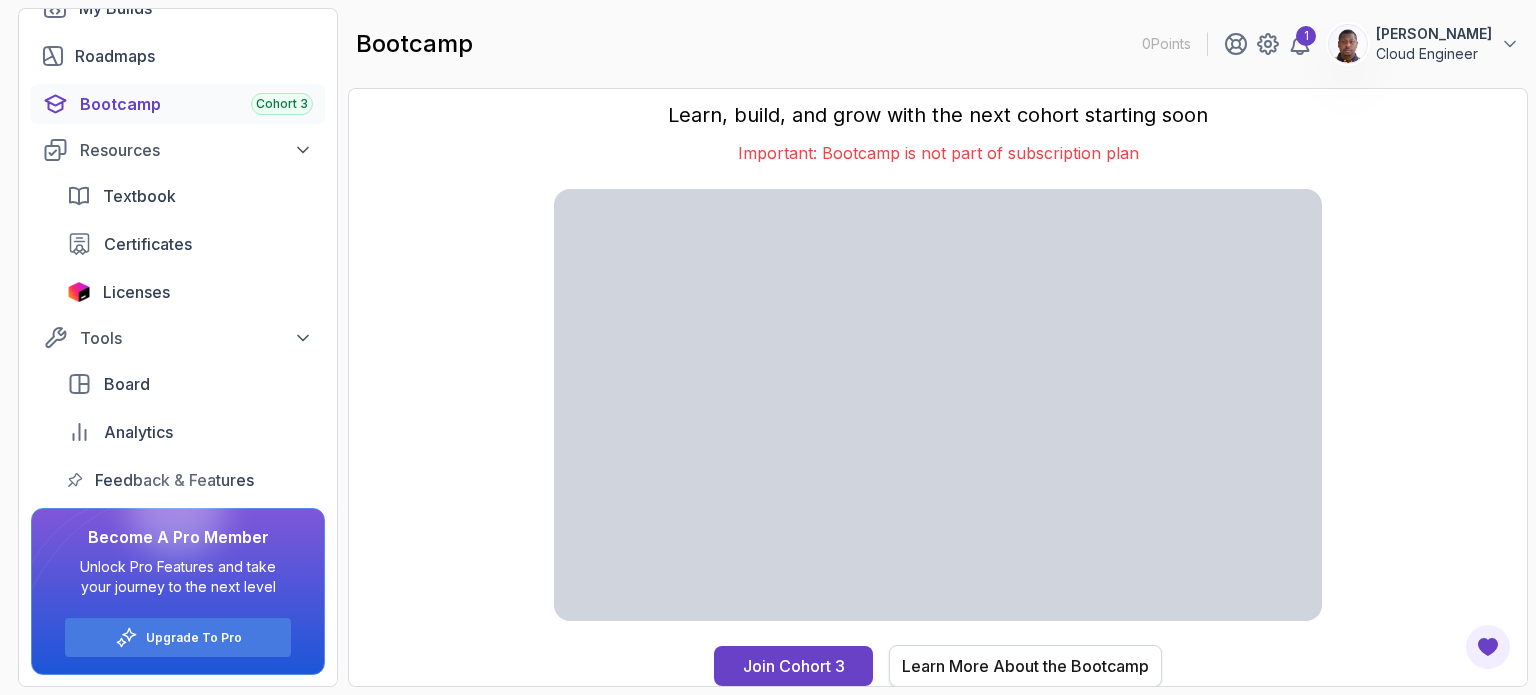 click on "Learn More About the Bootcamp" at bounding box center [1025, 666] 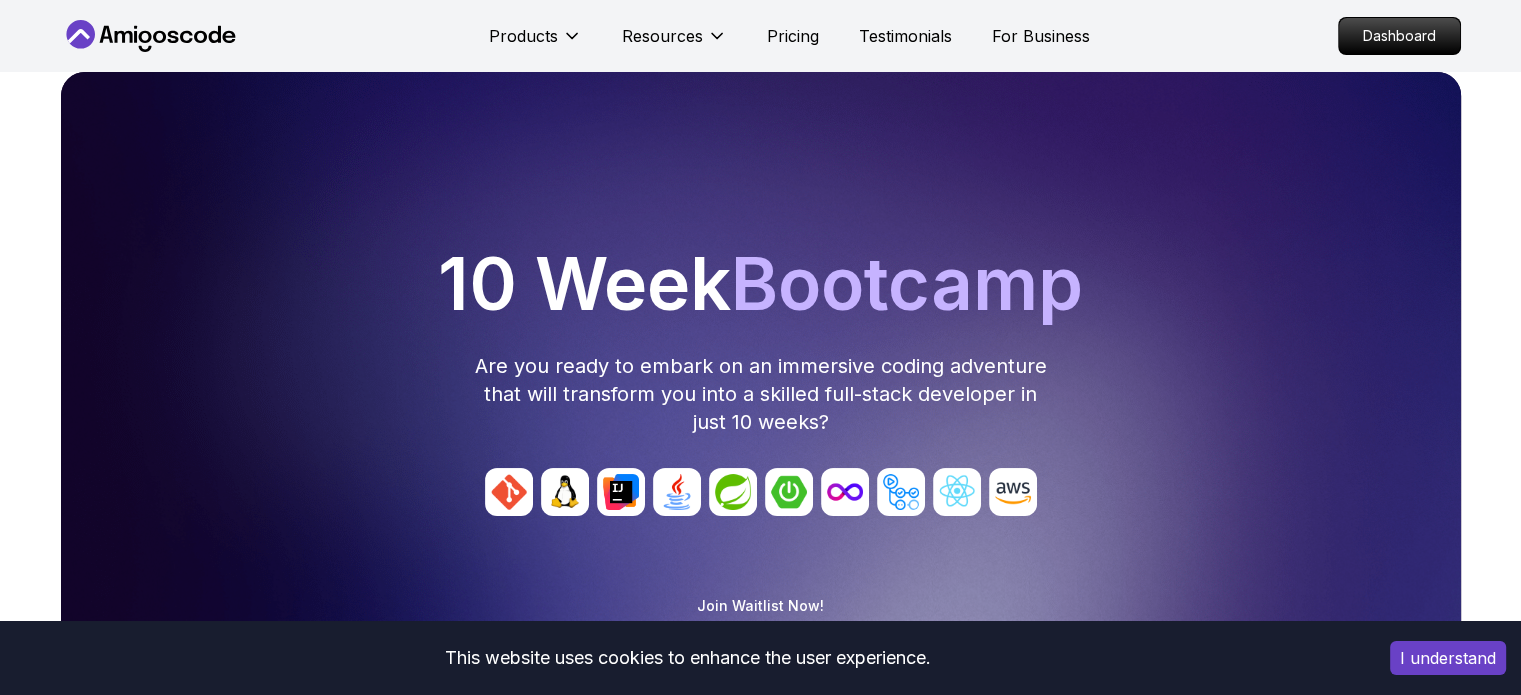 click on "This website uses cookies to enhance the user experience. I understand Products Resources Pricing Testimonials For Business Dashboard Products Resources Pricing Testimonials For Business Dashboard Join Cohort 3 Waitlist 10 Week  Bootcamp Are you ready to embark on an immersive coding adventure that will transform you into a skilled full-stack developer in just 10 weeks? Join Waitlist Now! Join Cohort 3 Waitlist Join Cohort 3 Waitlist What's inside? Amigoscode 10 Weeks Bootcamp   Discover more details about the bootcamp 10 Weeks Curriculum   Discover a detailed curriculum that guides you through key concepts and practical tasks. 01 Brainstorming Ideas / Understanding the Agile Process / Product Requirement Document Welcome Team Formation Projects Brainstorming Session Agile & Product Requirement Document (PRD) Live Session Open Office Information 01 02 System Design Database Design Entity Relationship Diagram (ERD) Live Session Database Design Implementation API Design Implementation 02 3-6 BackEnd Develoment" at bounding box center [760, 5557] 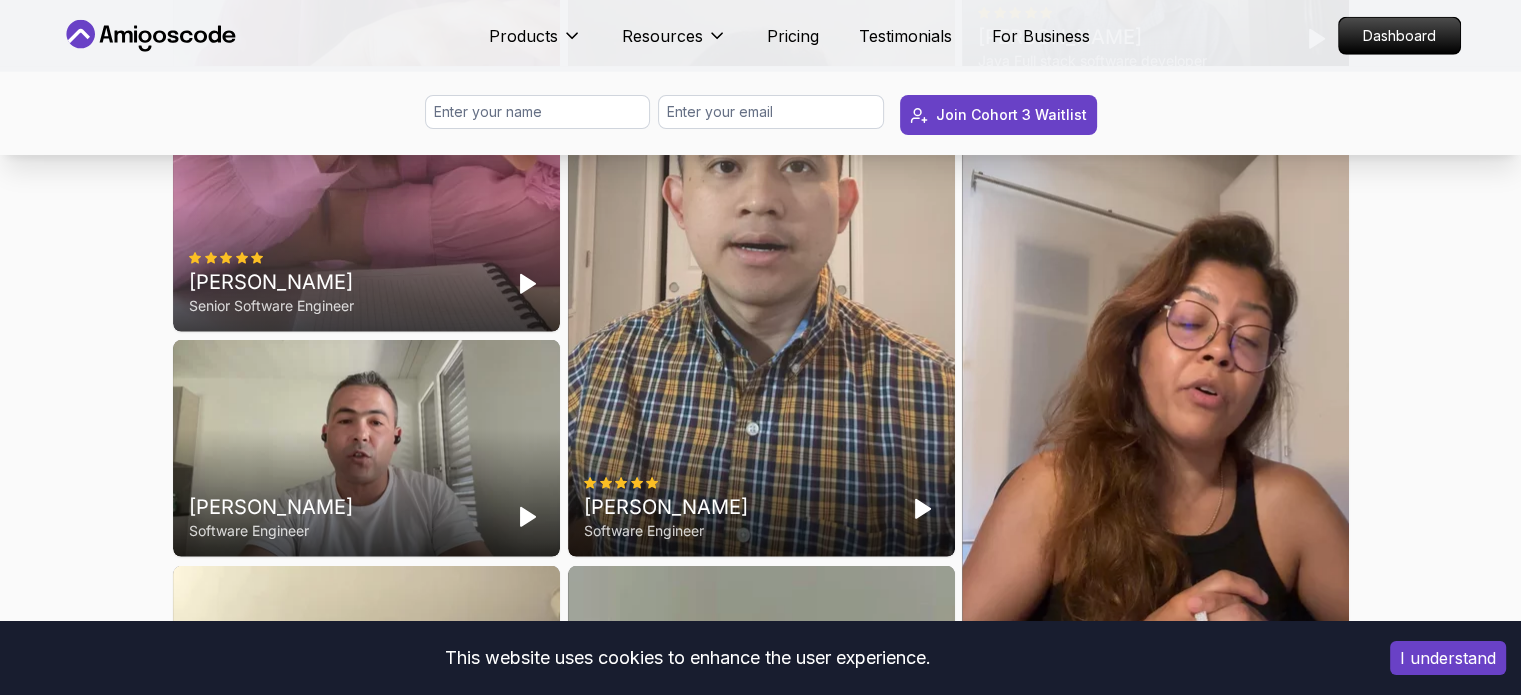 scroll, scrollTop: 5500, scrollLeft: 0, axis: vertical 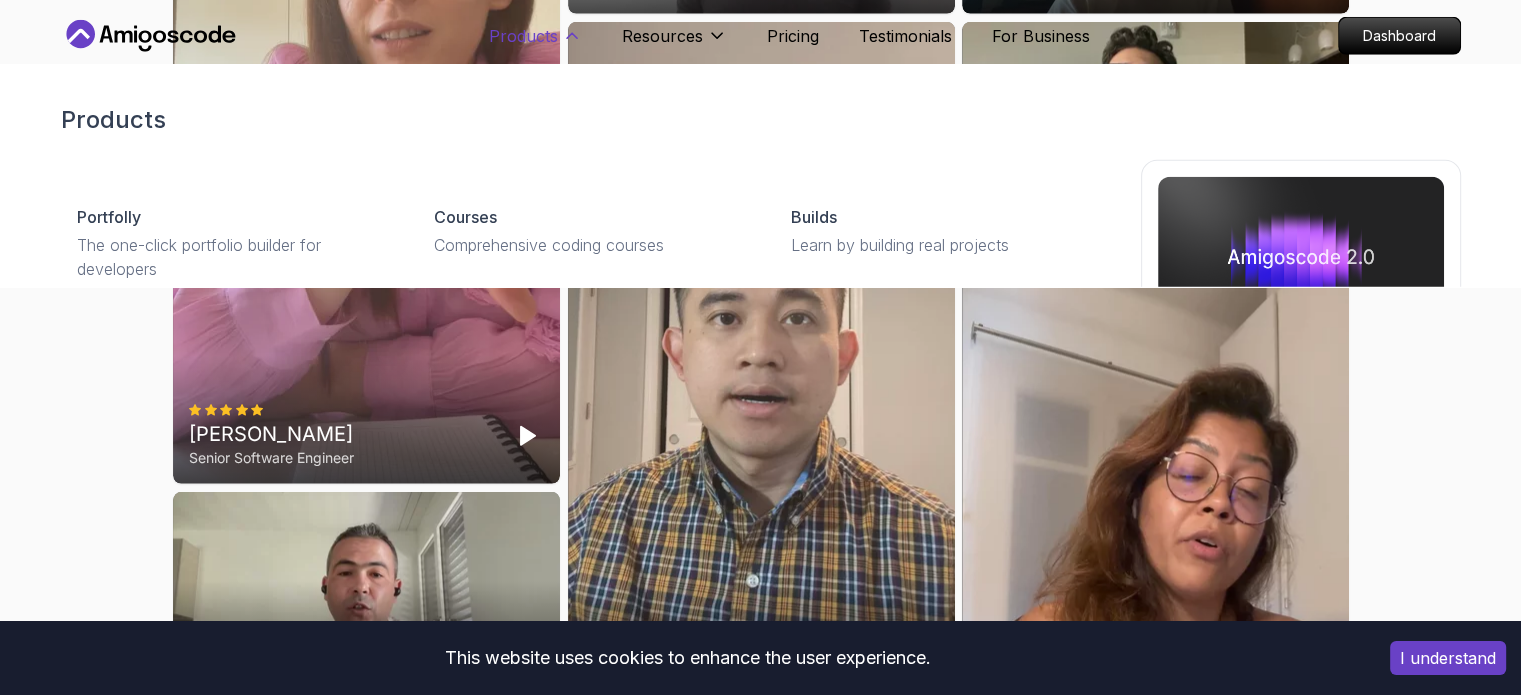 click 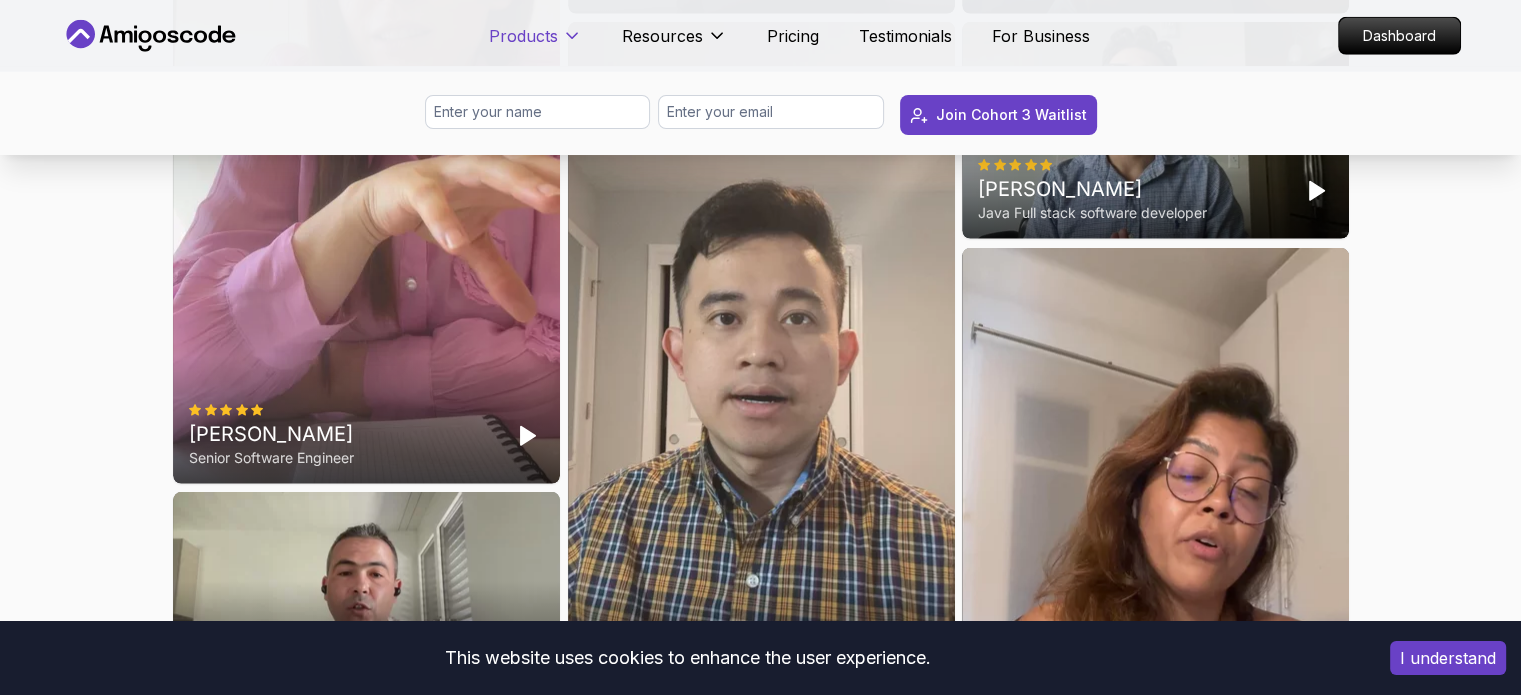 click 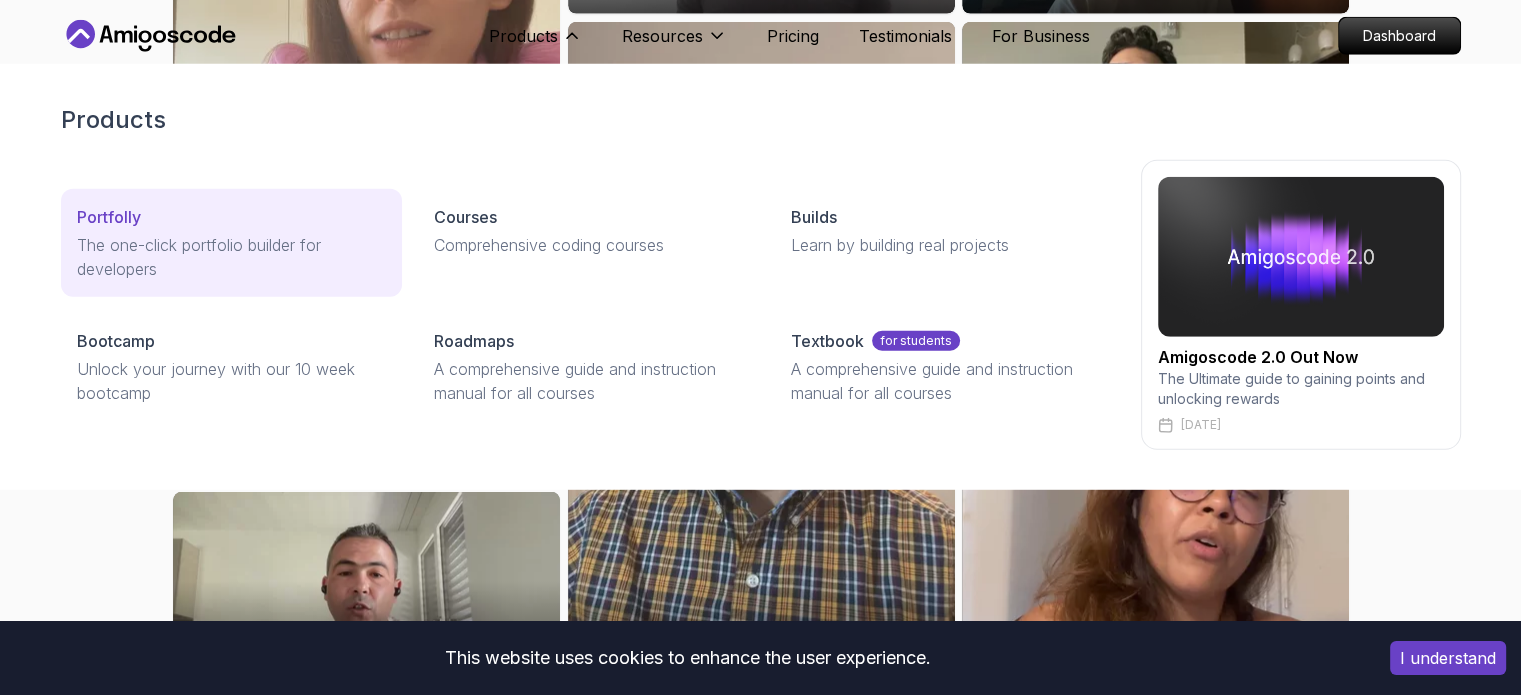 click on "The one-click portfolio builder for developers" at bounding box center [231, 257] 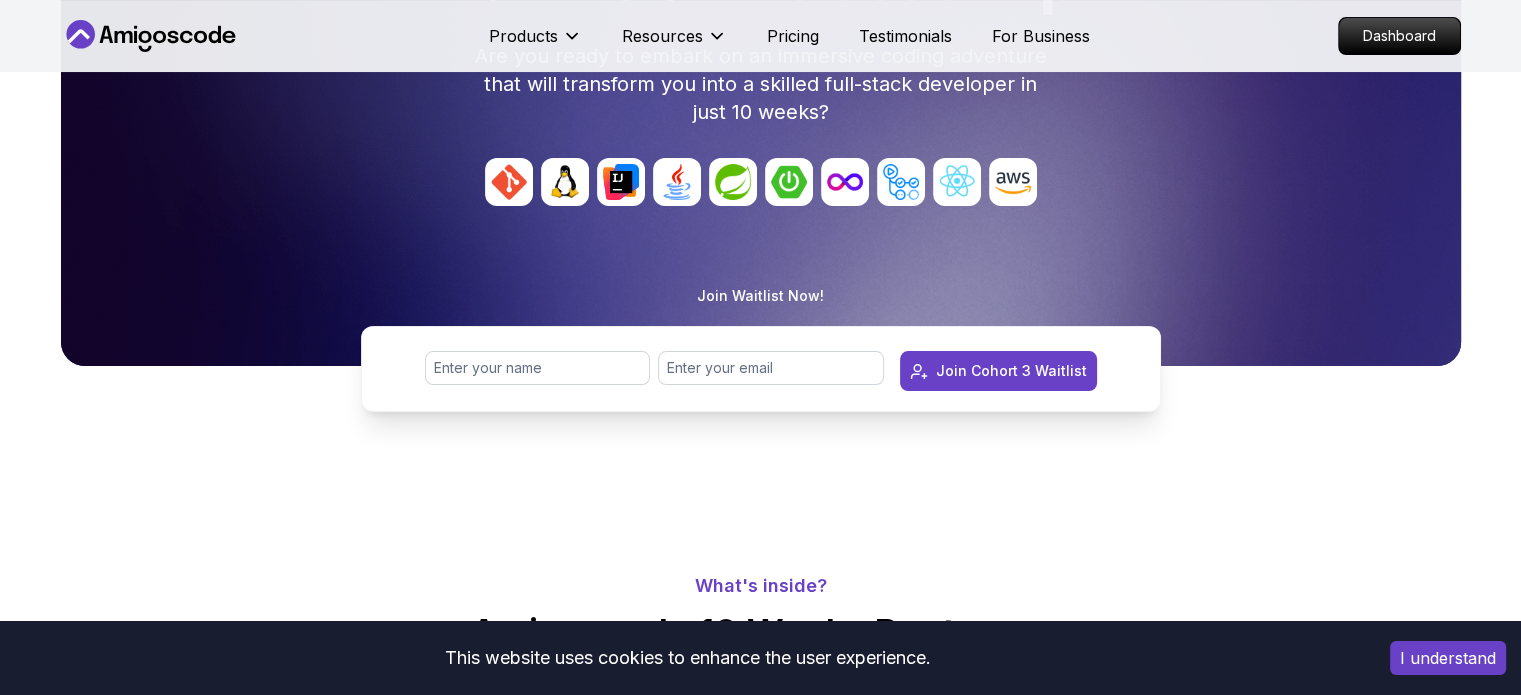 scroll, scrollTop: 0, scrollLeft: 0, axis: both 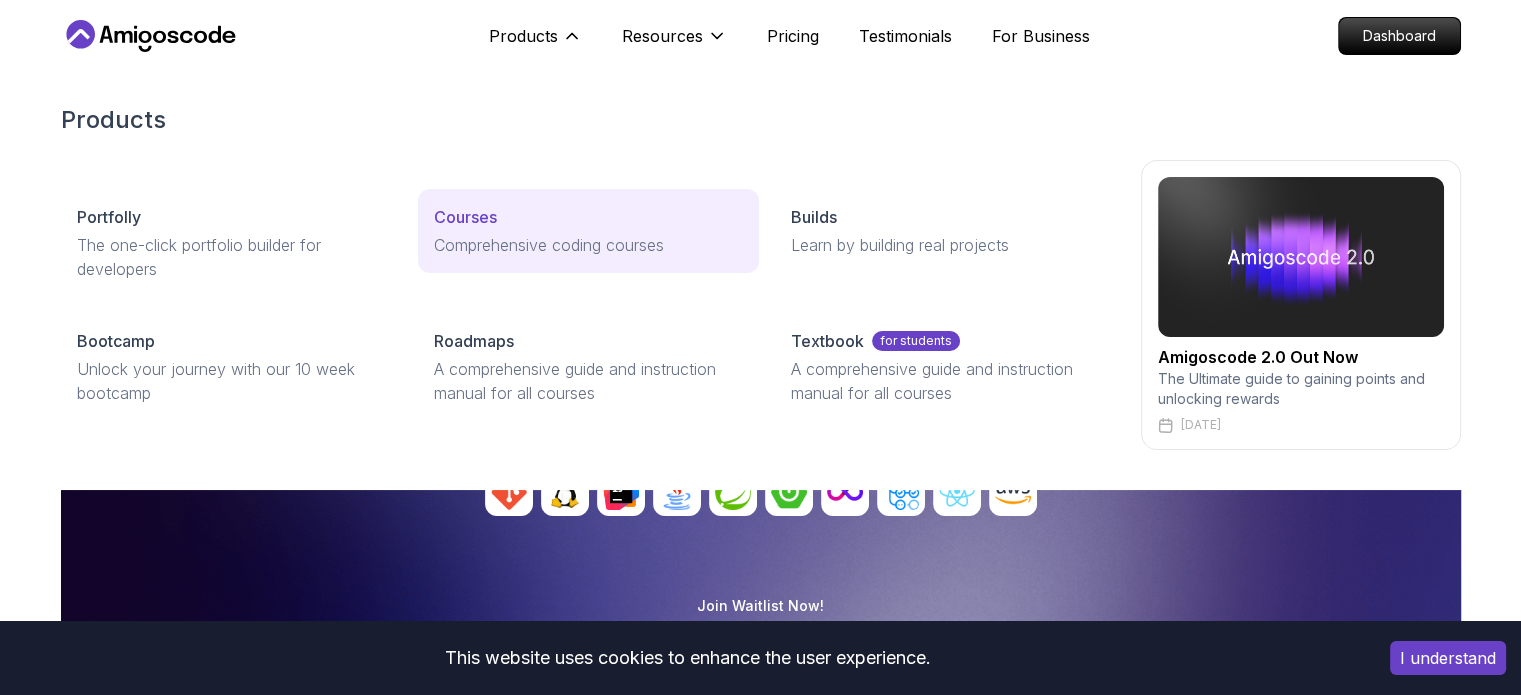 click on "Courses" at bounding box center [465, 217] 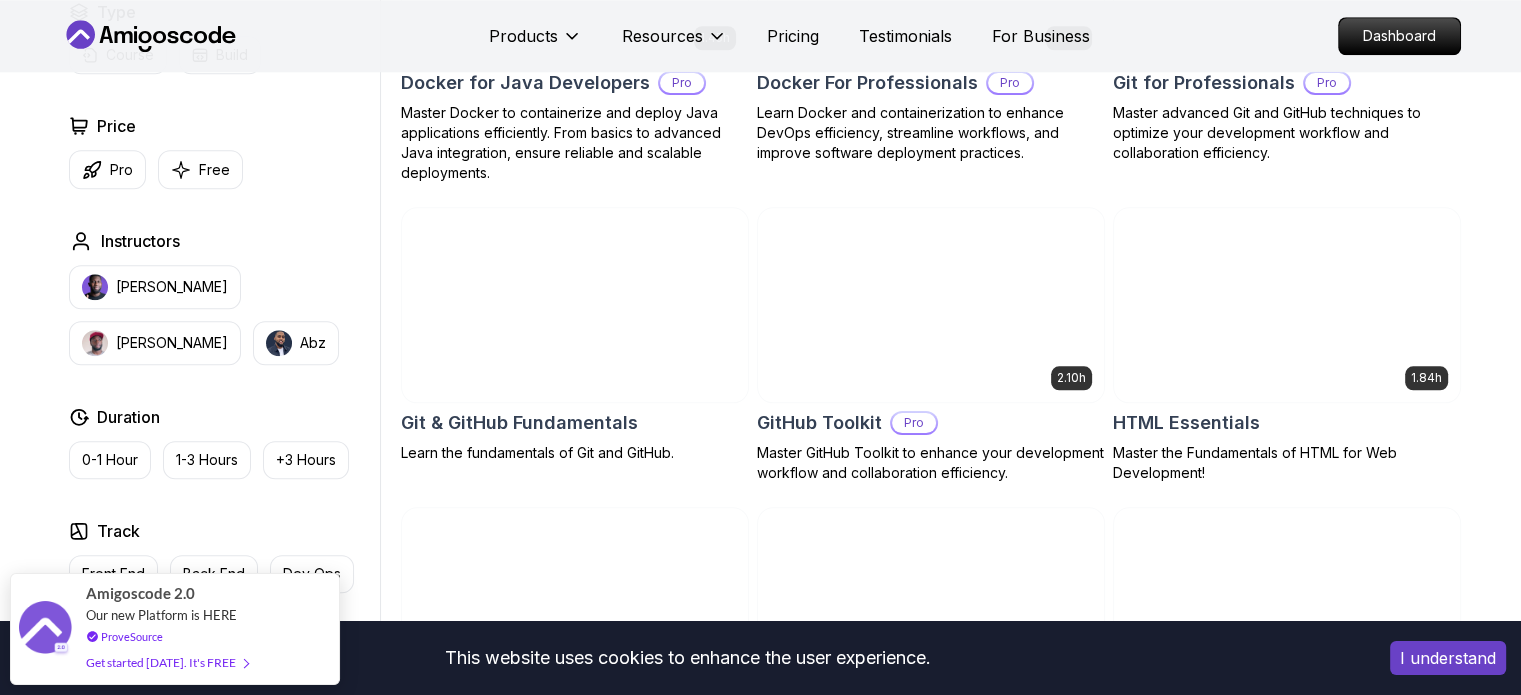 scroll, scrollTop: 2100, scrollLeft: 0, axis: vertical 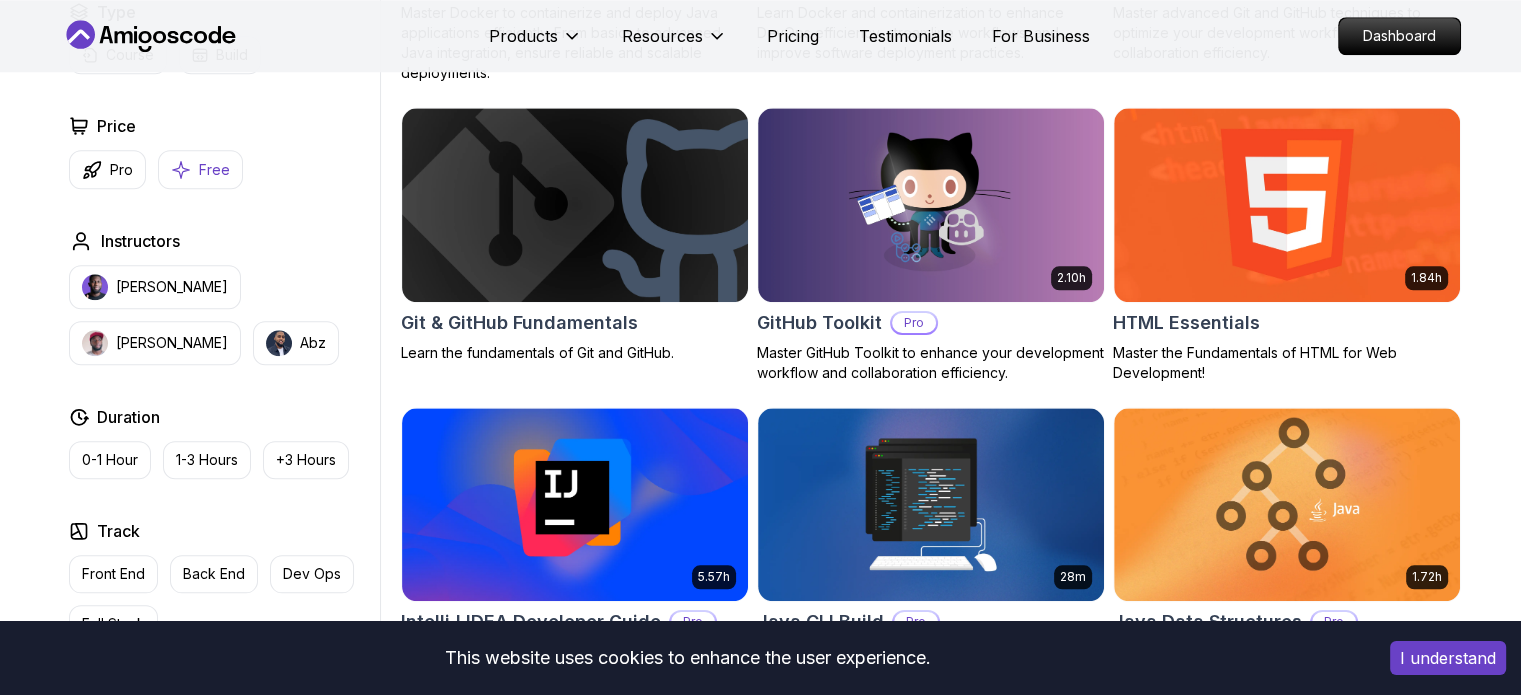 click on "Free" at bounding box center [214, 170] 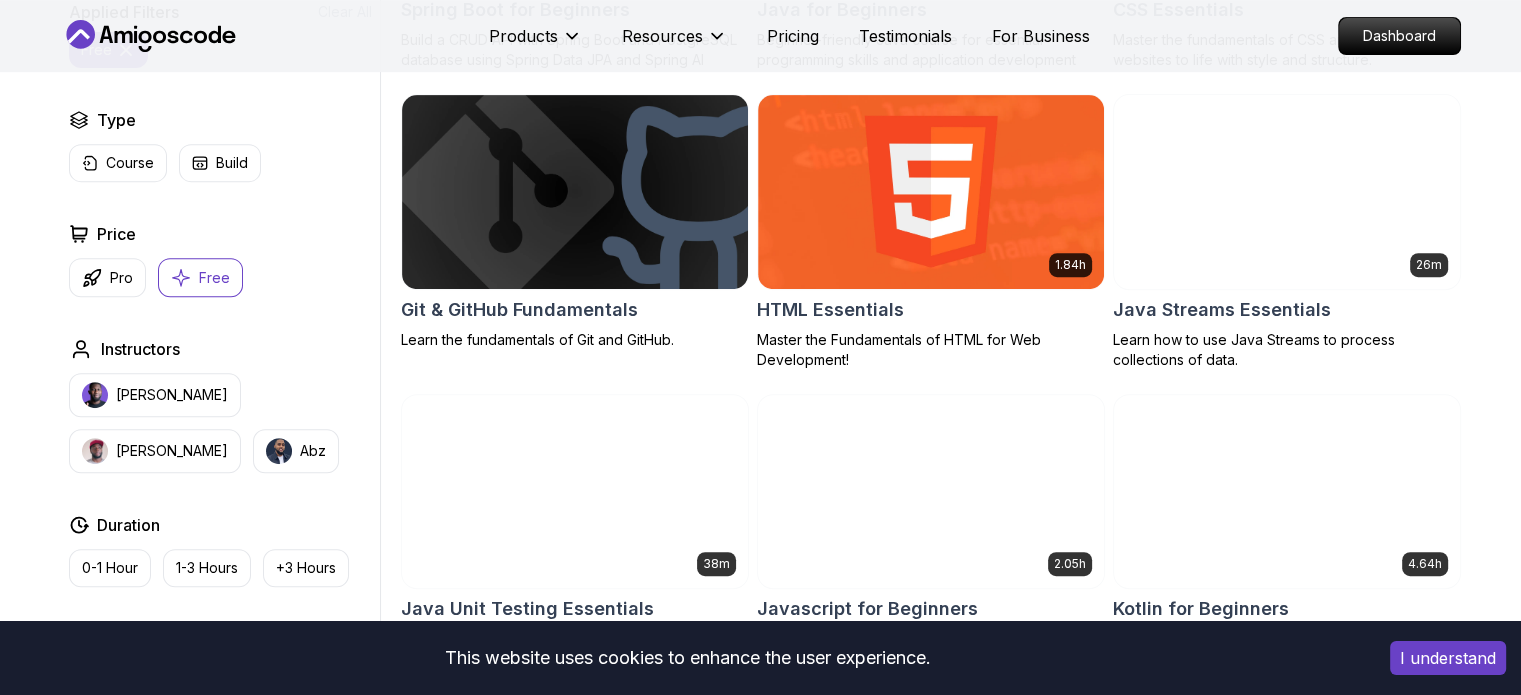 scroll, scrollTop: 800, scrollLeft: 0, axis: vertical 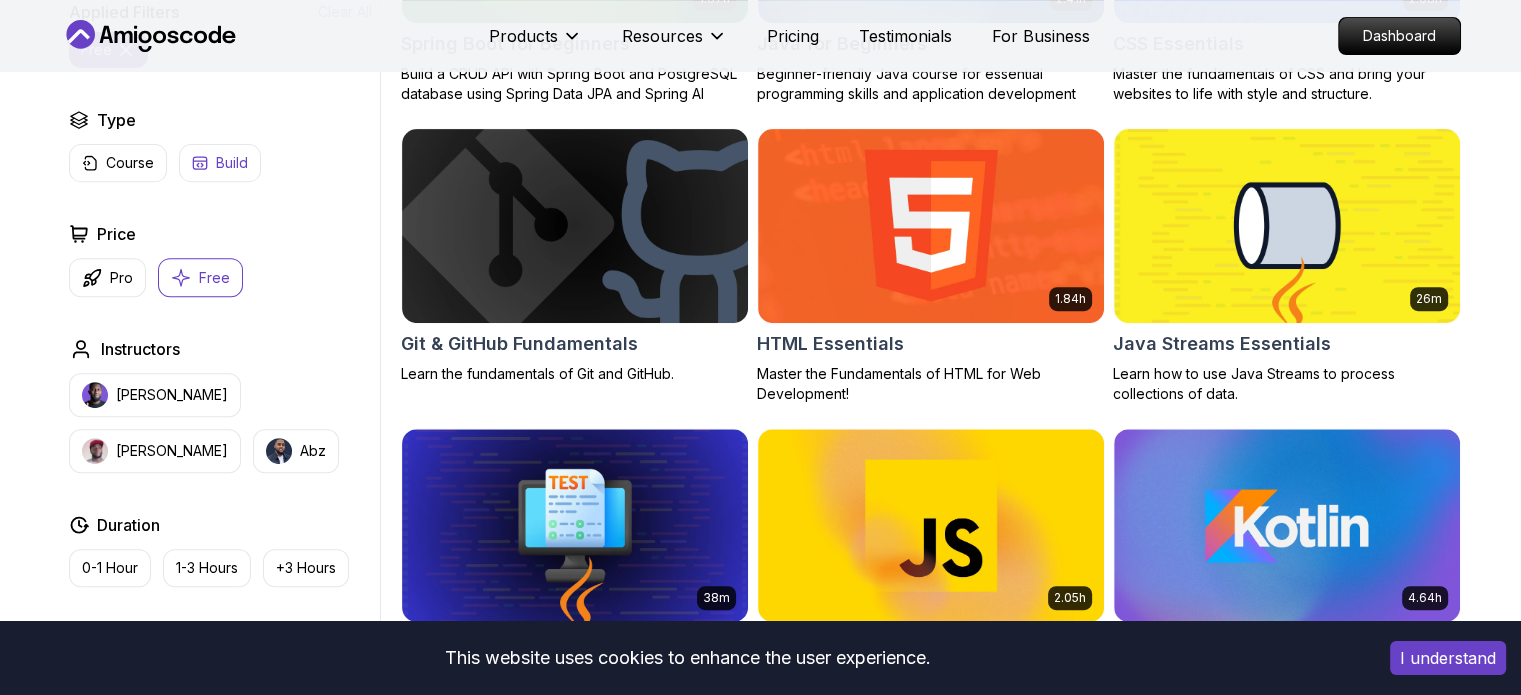 click on "Build" at bounding box center [220, 163] 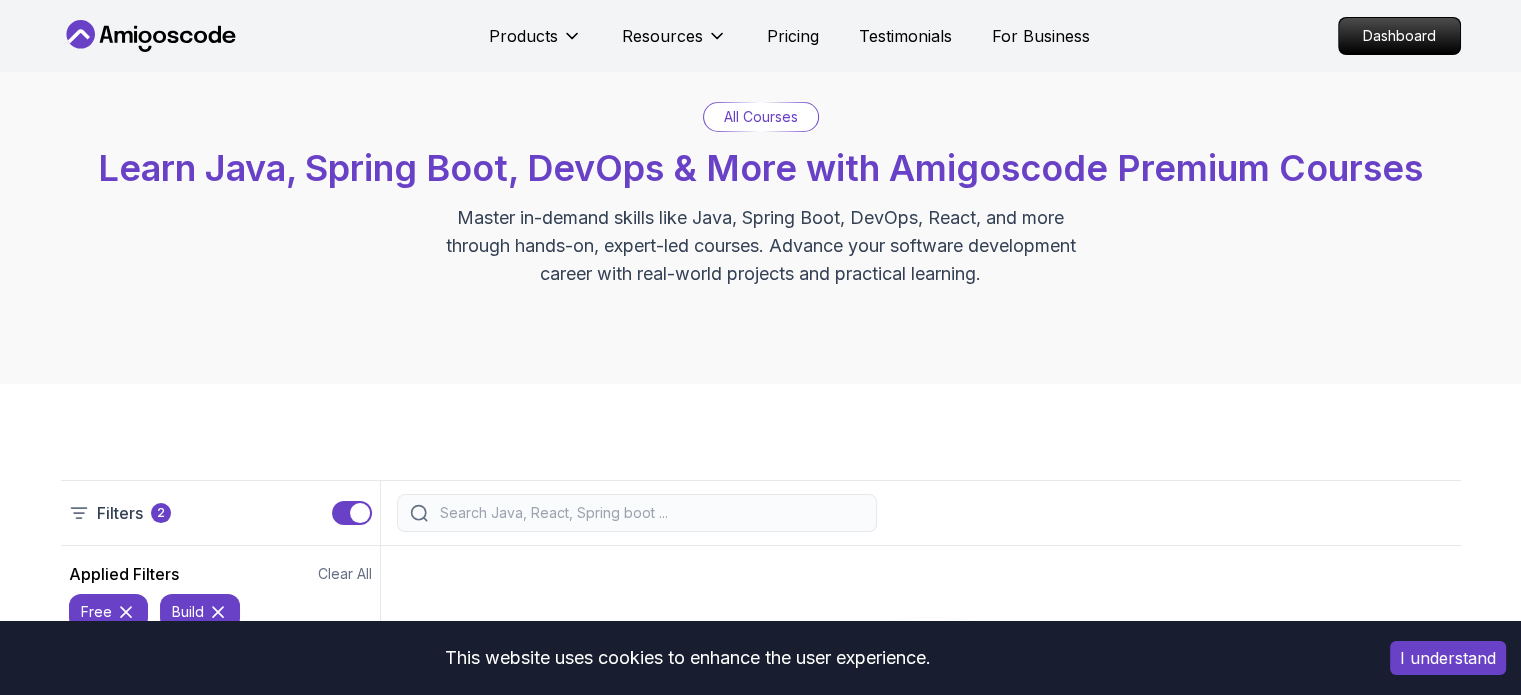 scroll, scrollTop: 0, scrollLeft: 0, axis: both 